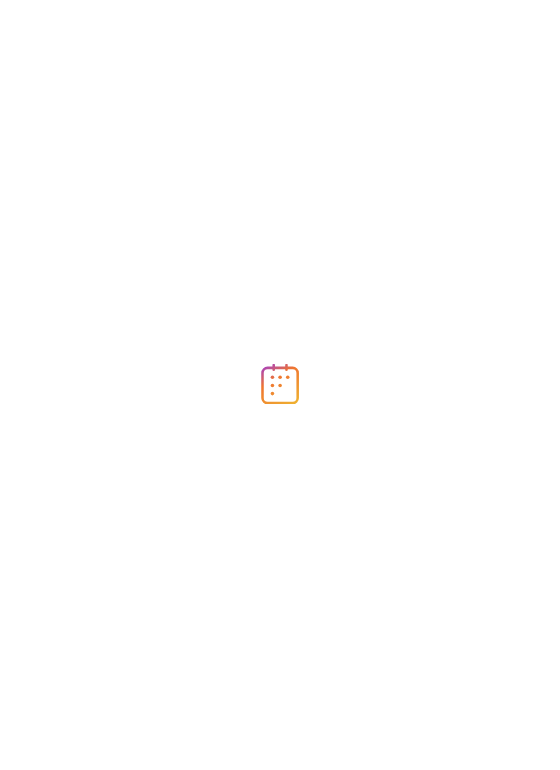 scroll, scrollTop: 0, scrollLeft: 0, axis: both 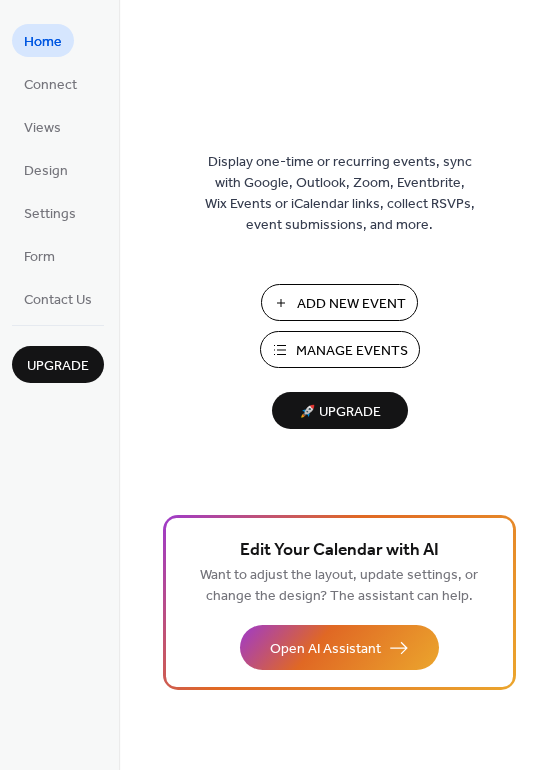 click on "Add New Event" at bounding box center (351, 304) 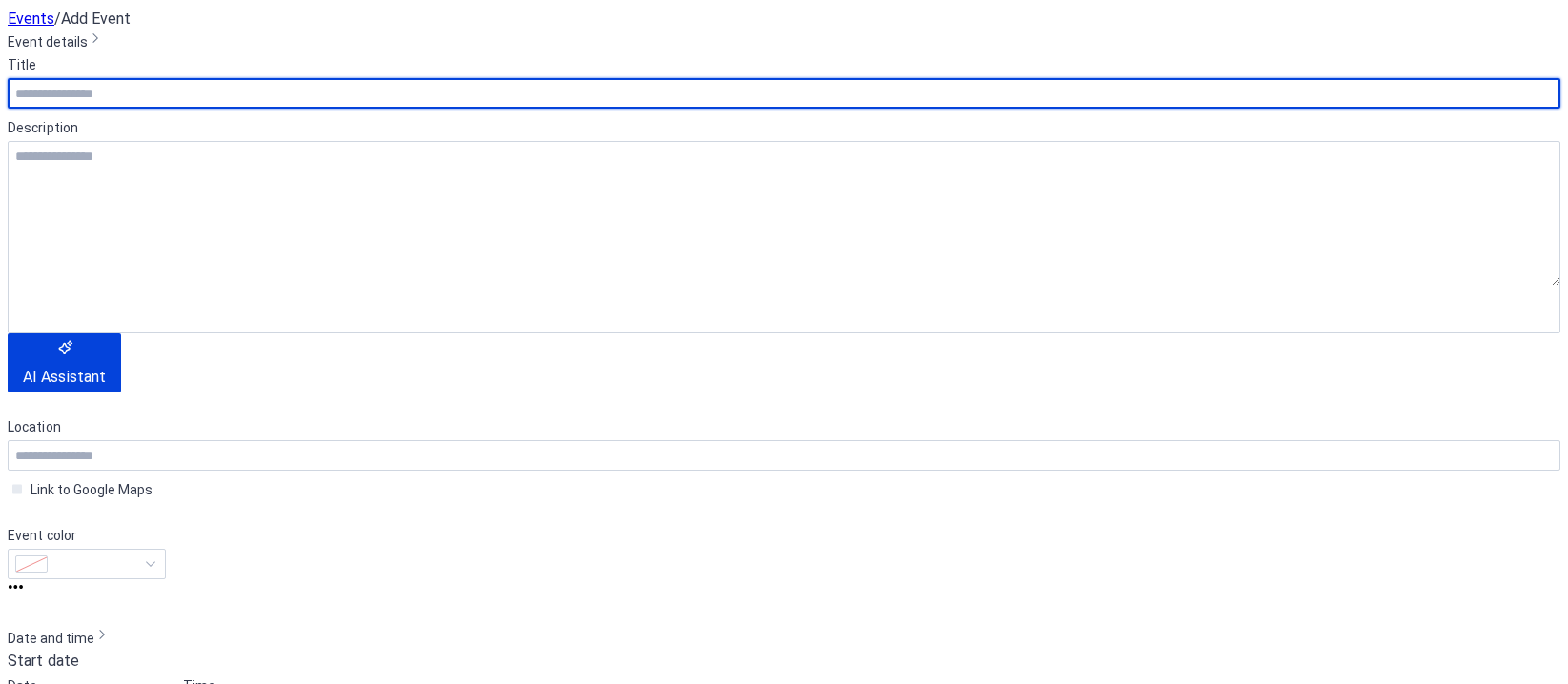 scroll, scrollTop: 0, scrollLeft: 0, axis: both 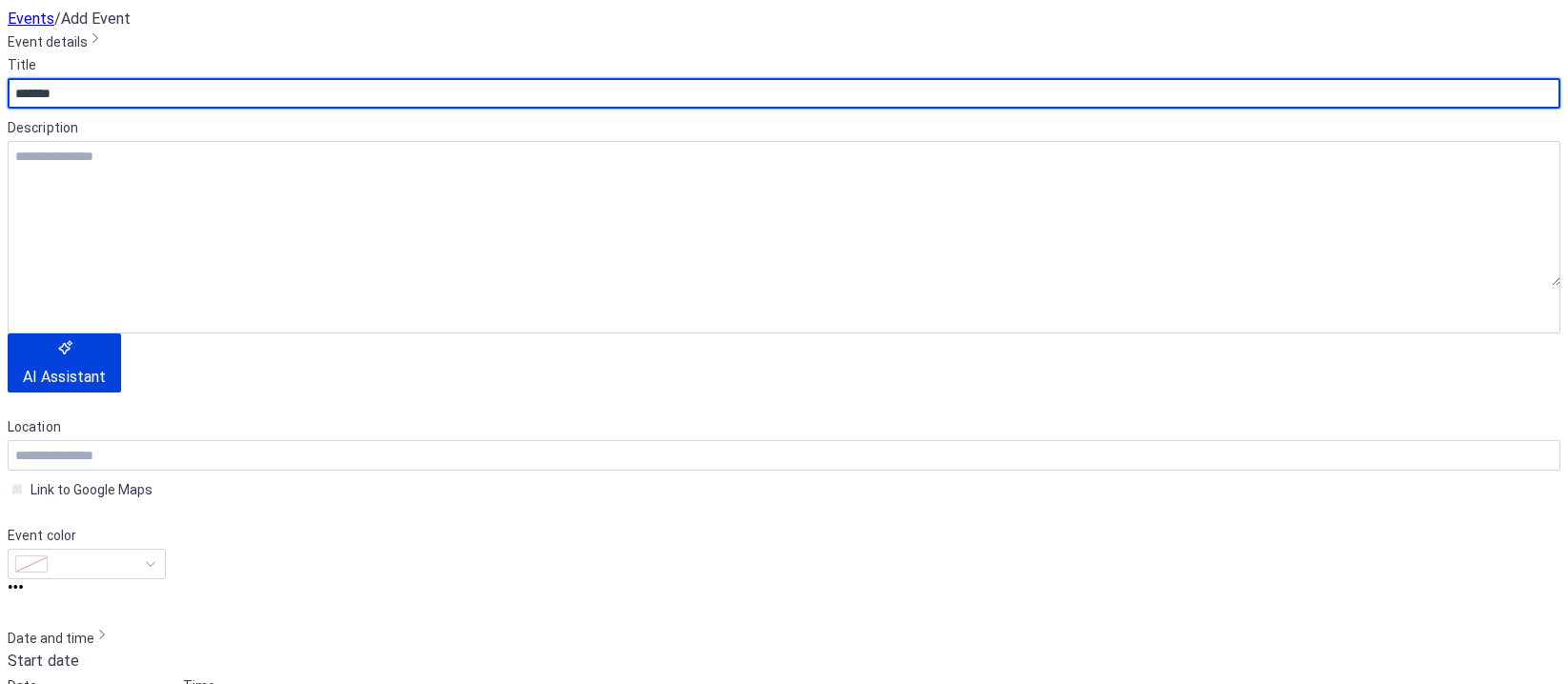 click on "*******" at bounding box center [784, 93] 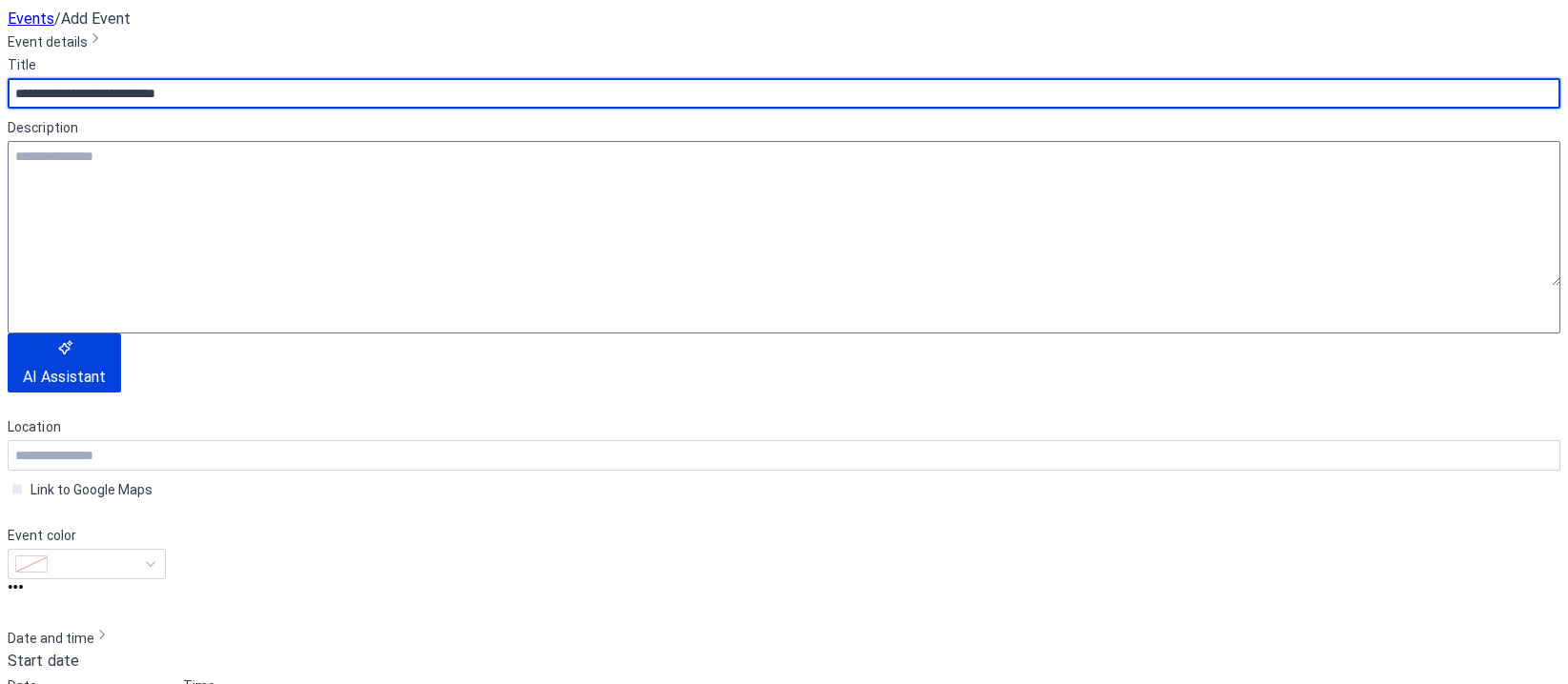 type on "**********" 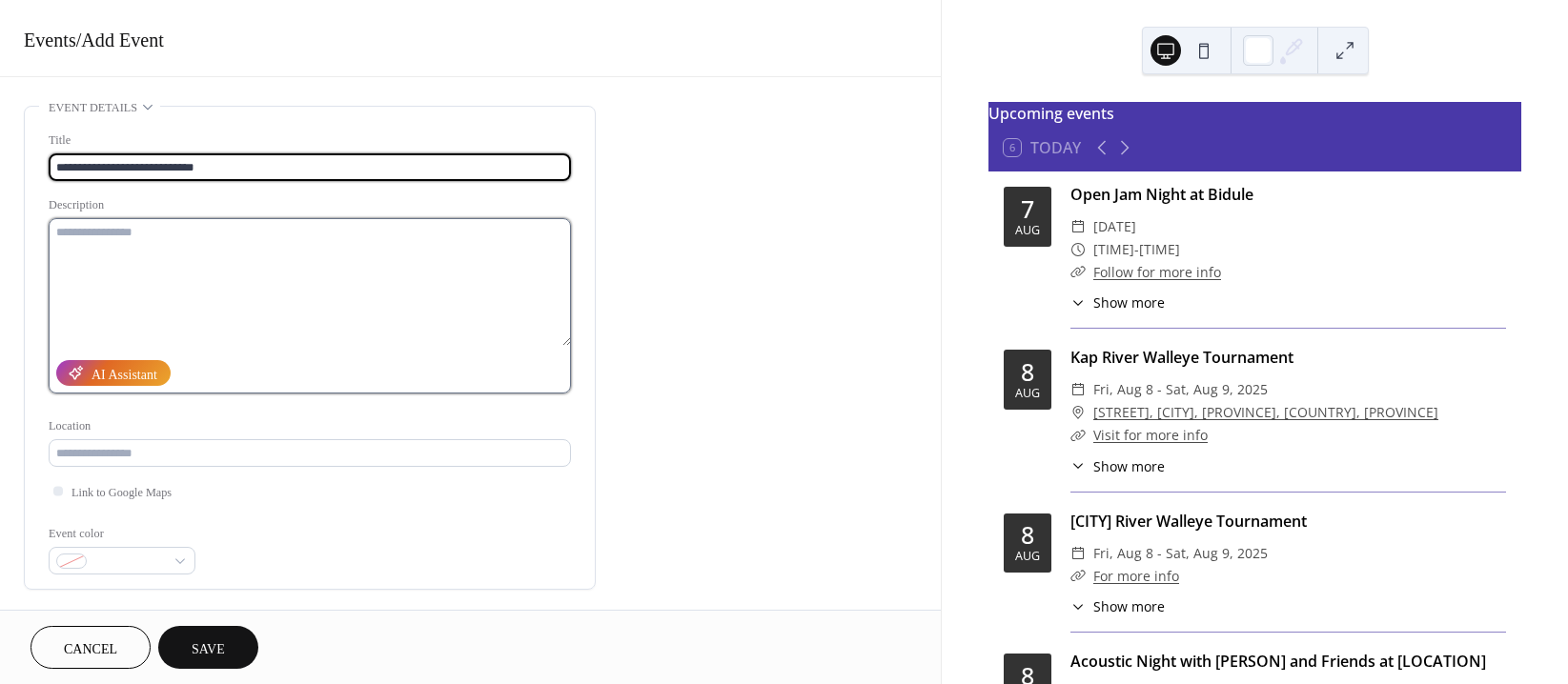 click at bounding box center (310, 282) 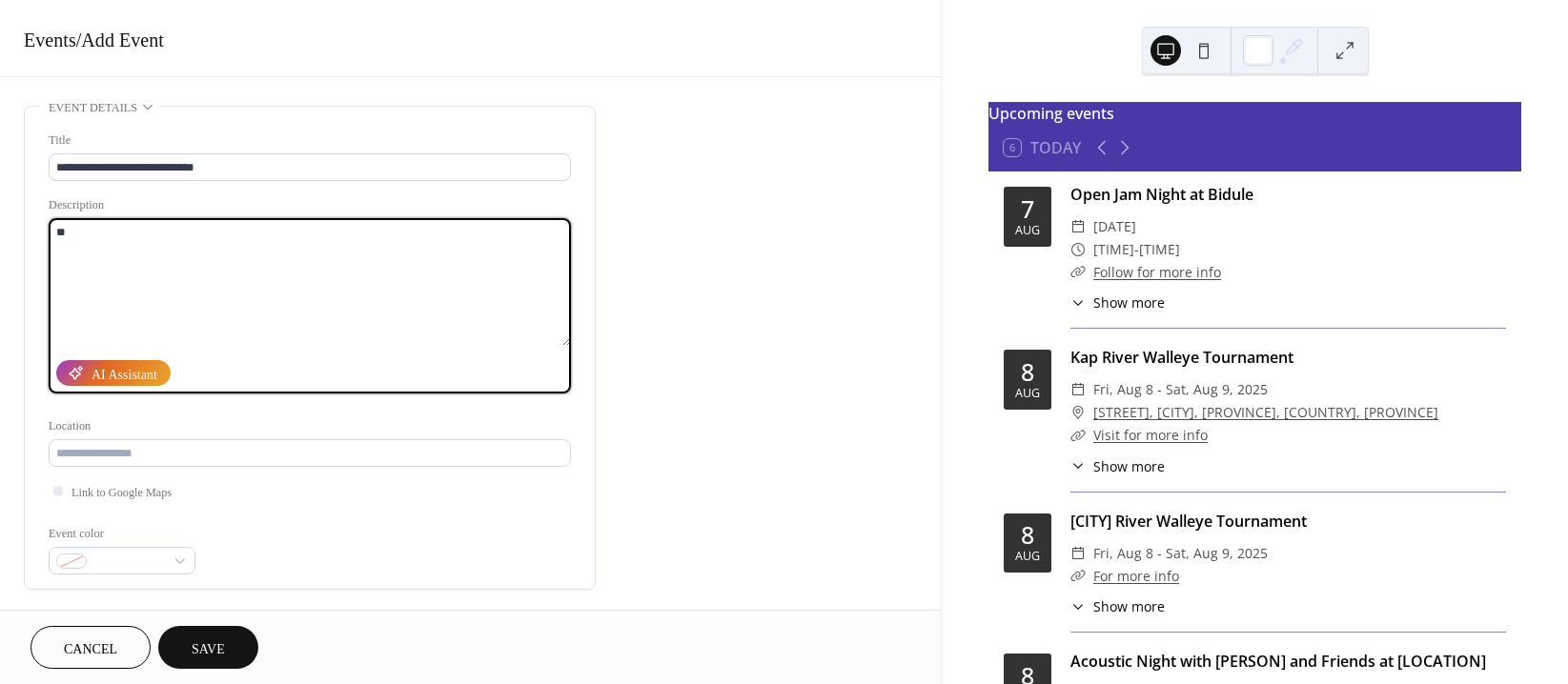 type on "*" 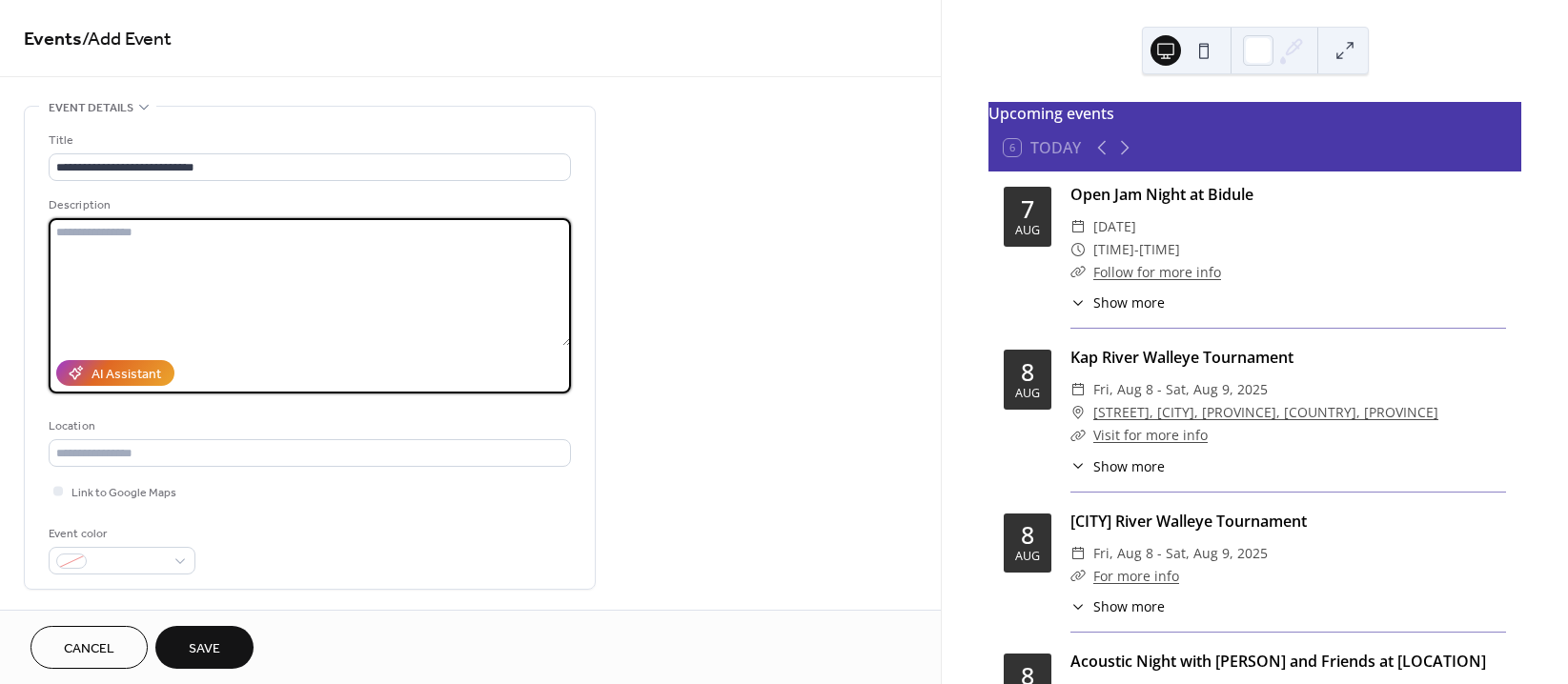paste on "**********" 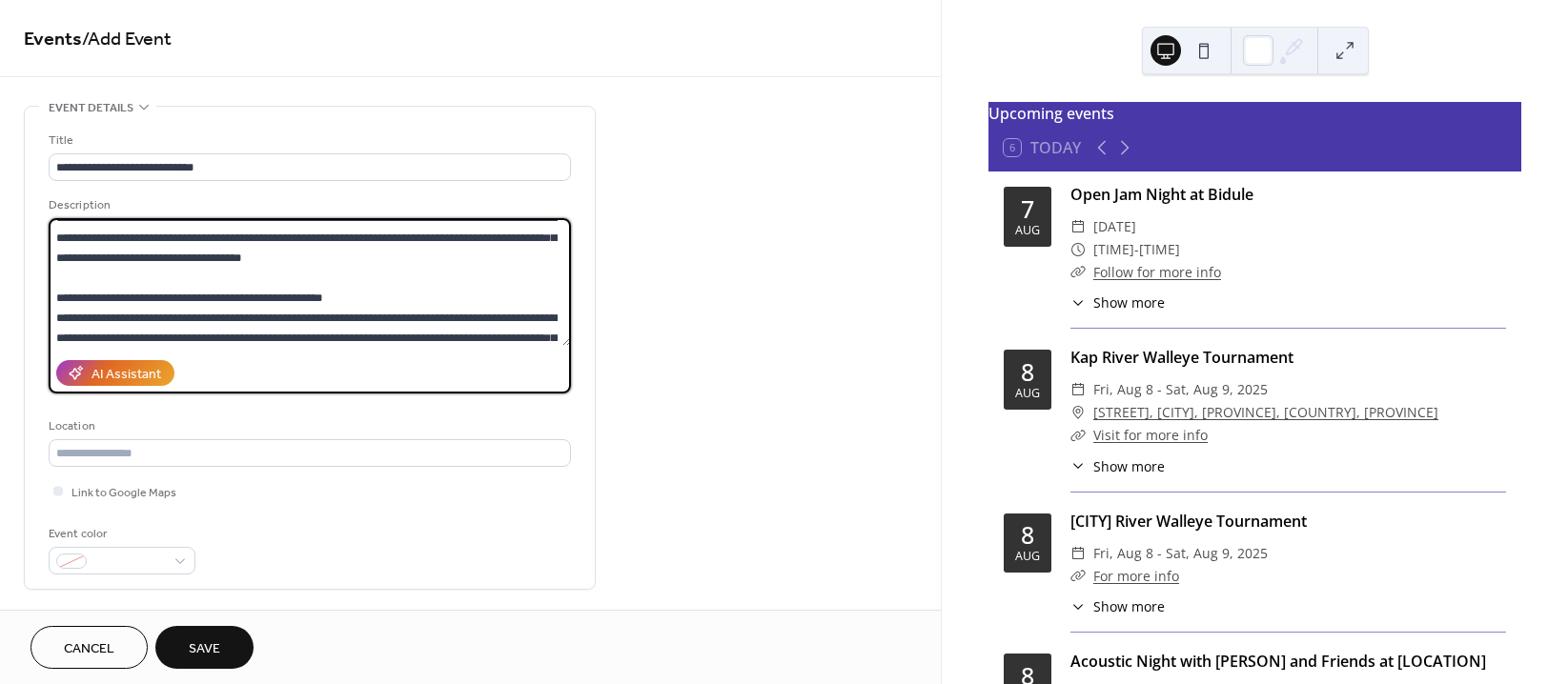 scroll, scrollTop: 40, scrollLeft: 0, axis: vertical 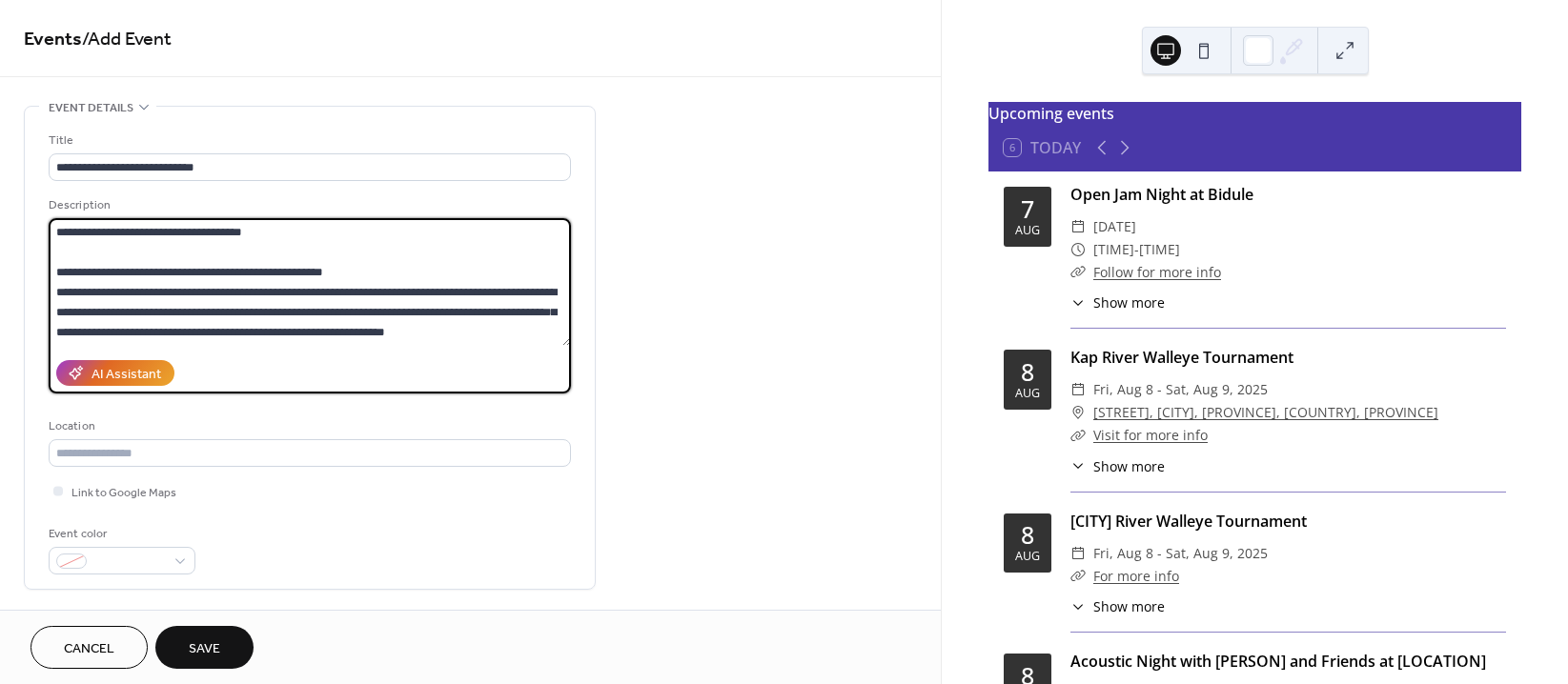 drag, startPoint x: 344, startPoint y: 268, endPoint x: 30, endPoint y: 262, distance: 314.05732 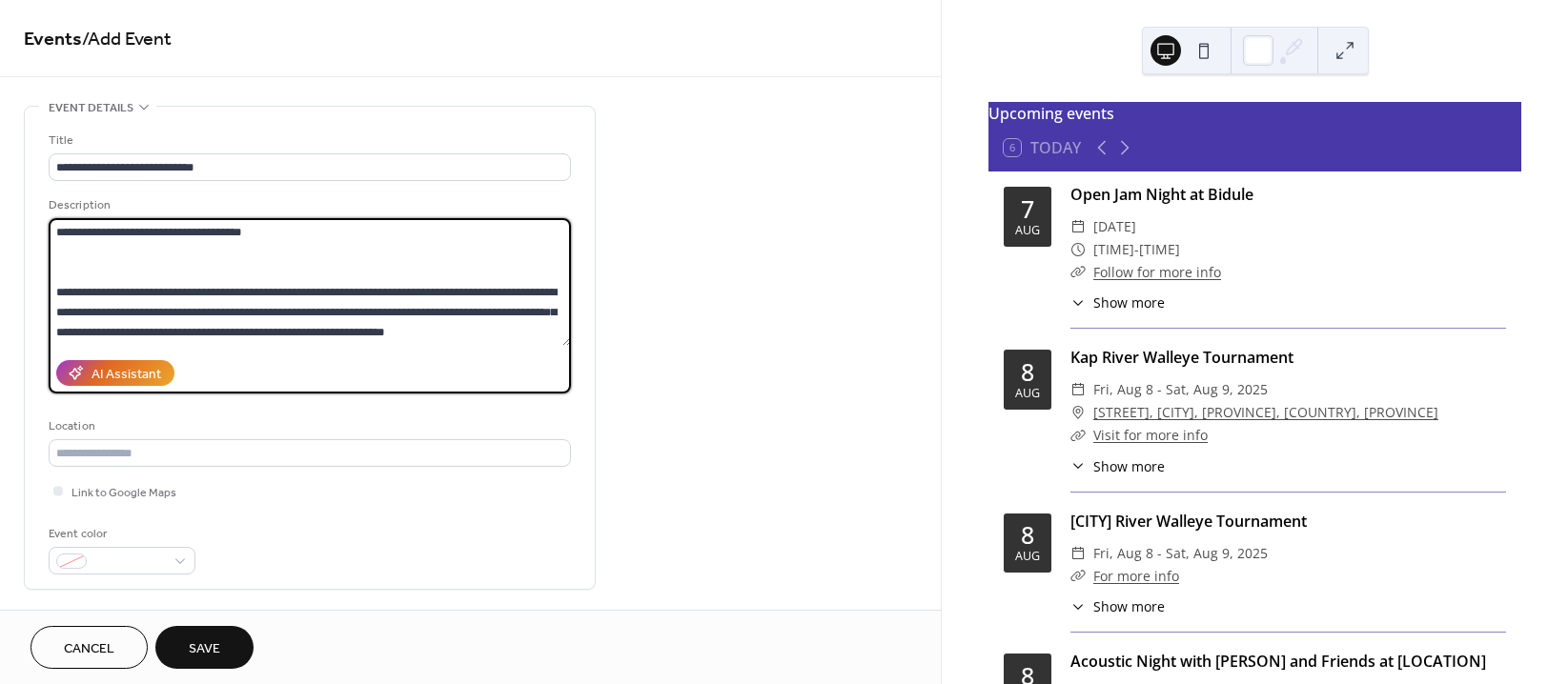 click on "**********" at bounding box center [310, 282] 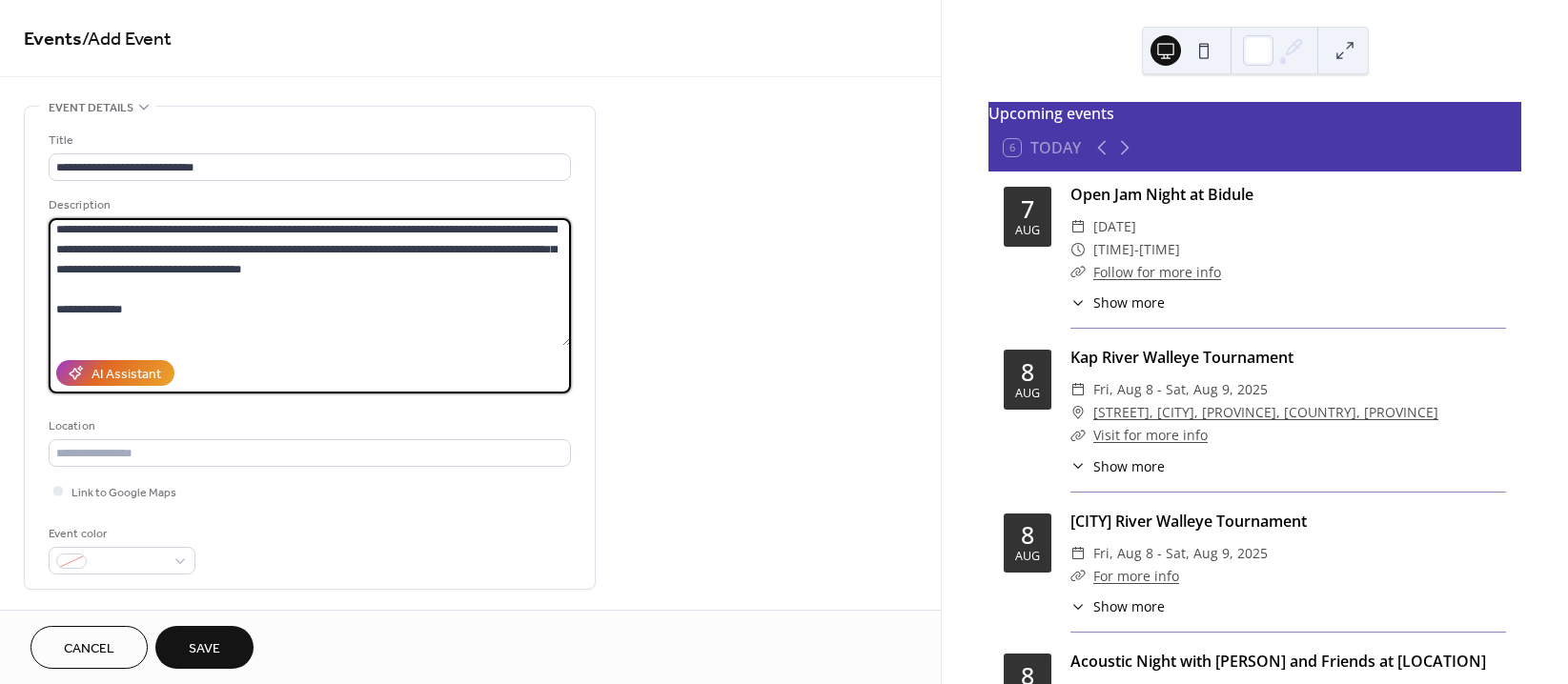 scroll, scrollTop: 0, scrollLeft: 0, axis: both 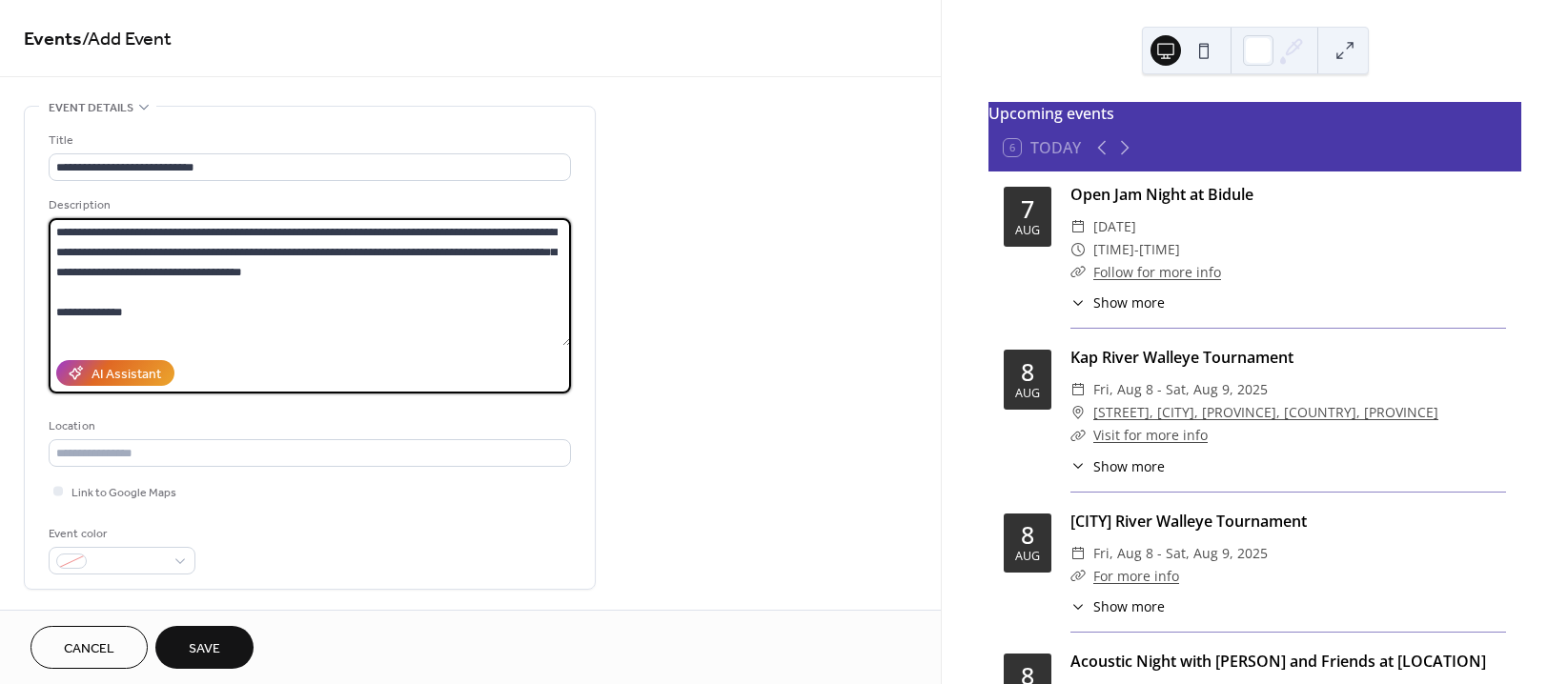 click on "**********" at bounding box center (310, 282) 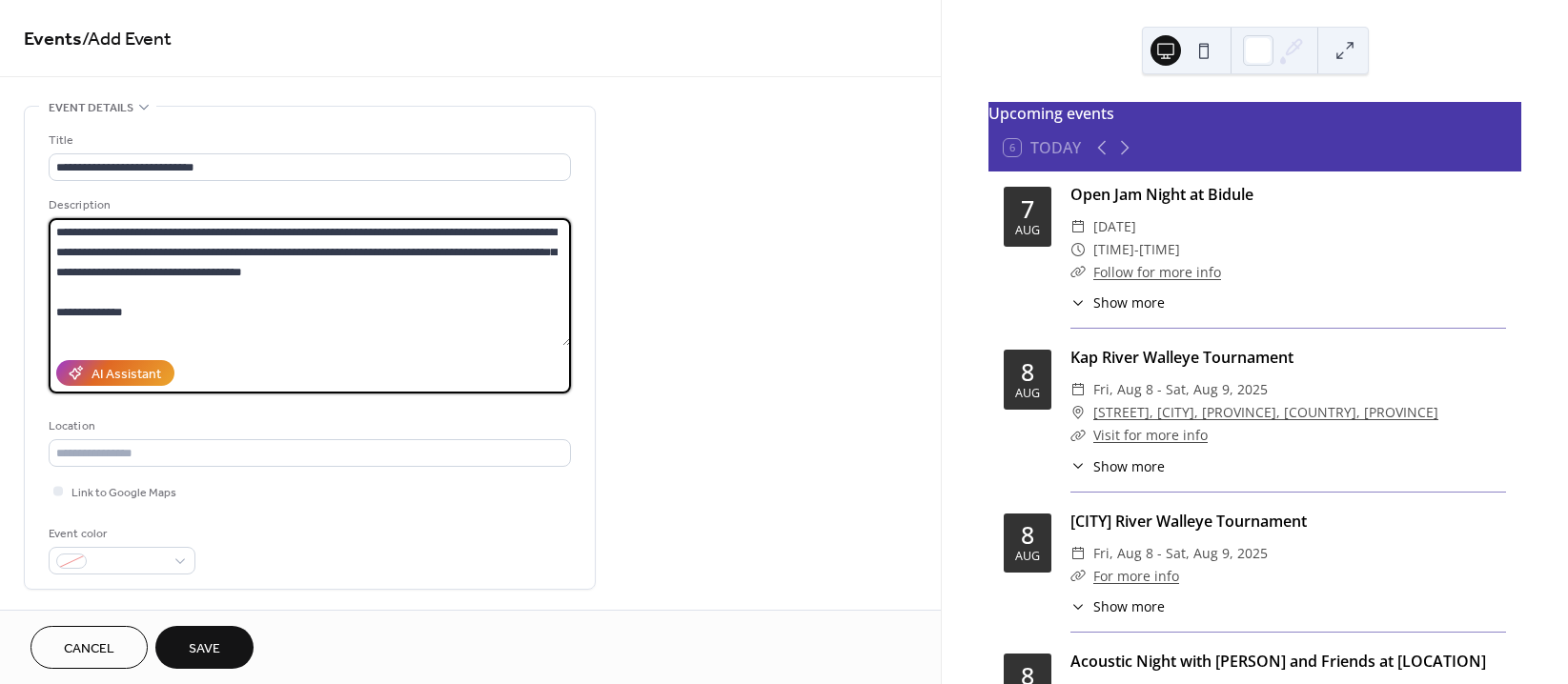 type on "**********" 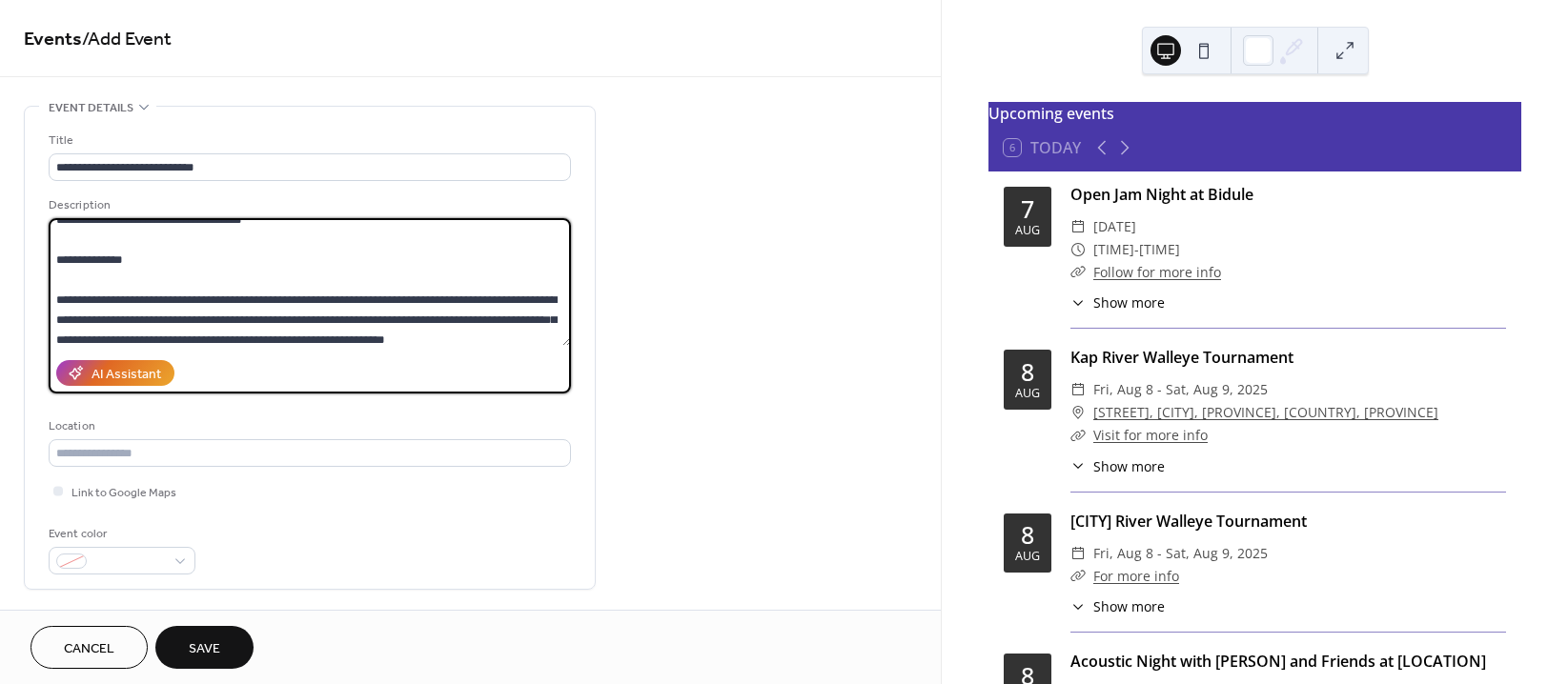scroll, scrollTop: 60, scrollLeft: 0, axis: vertical 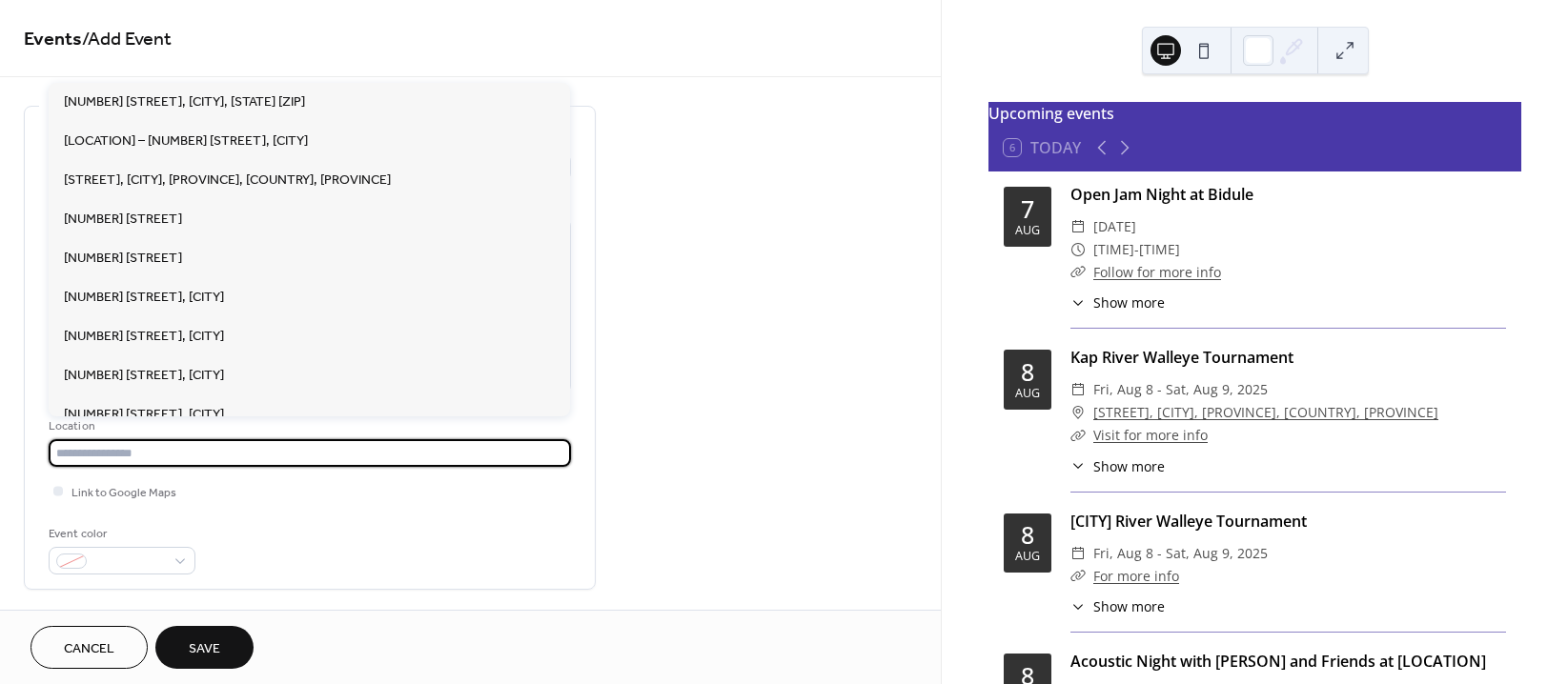 click at bounding box center (310, 453) 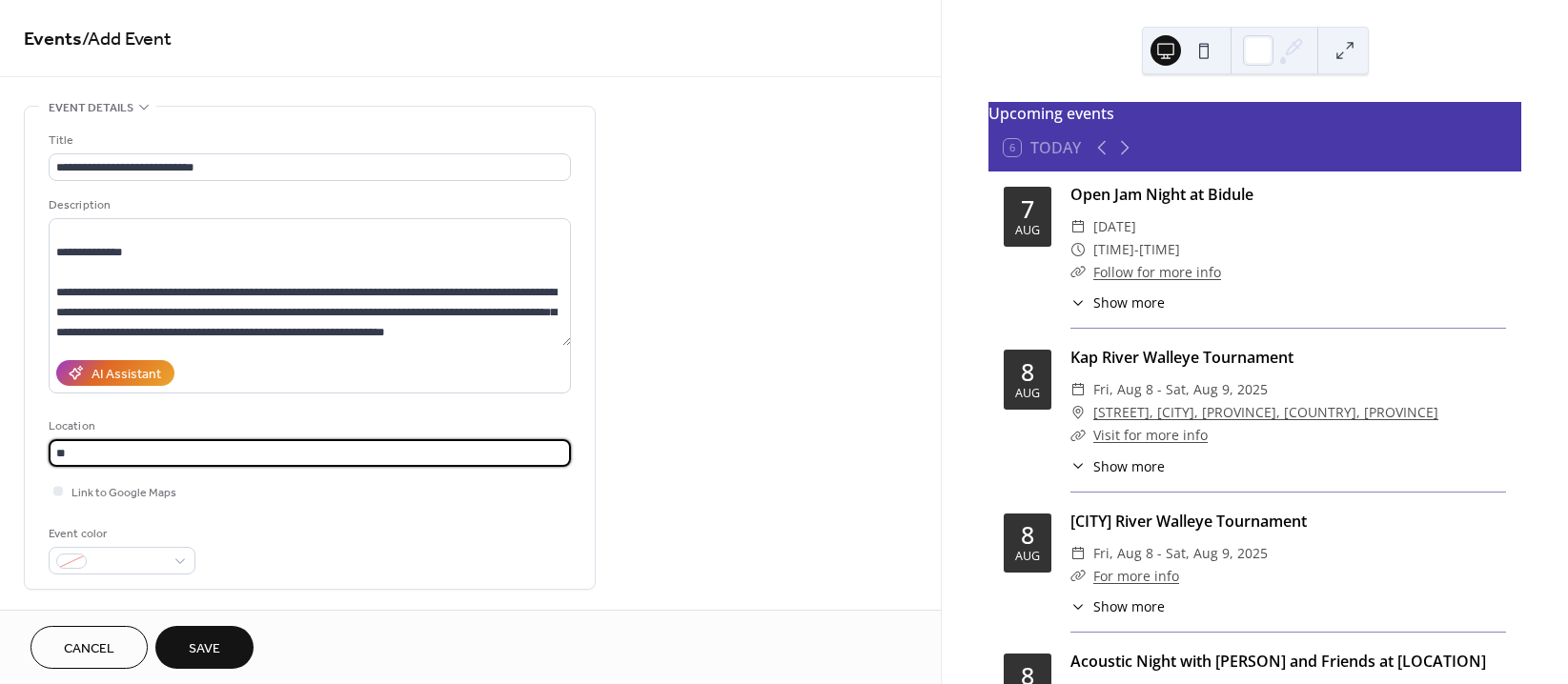 type on "*" 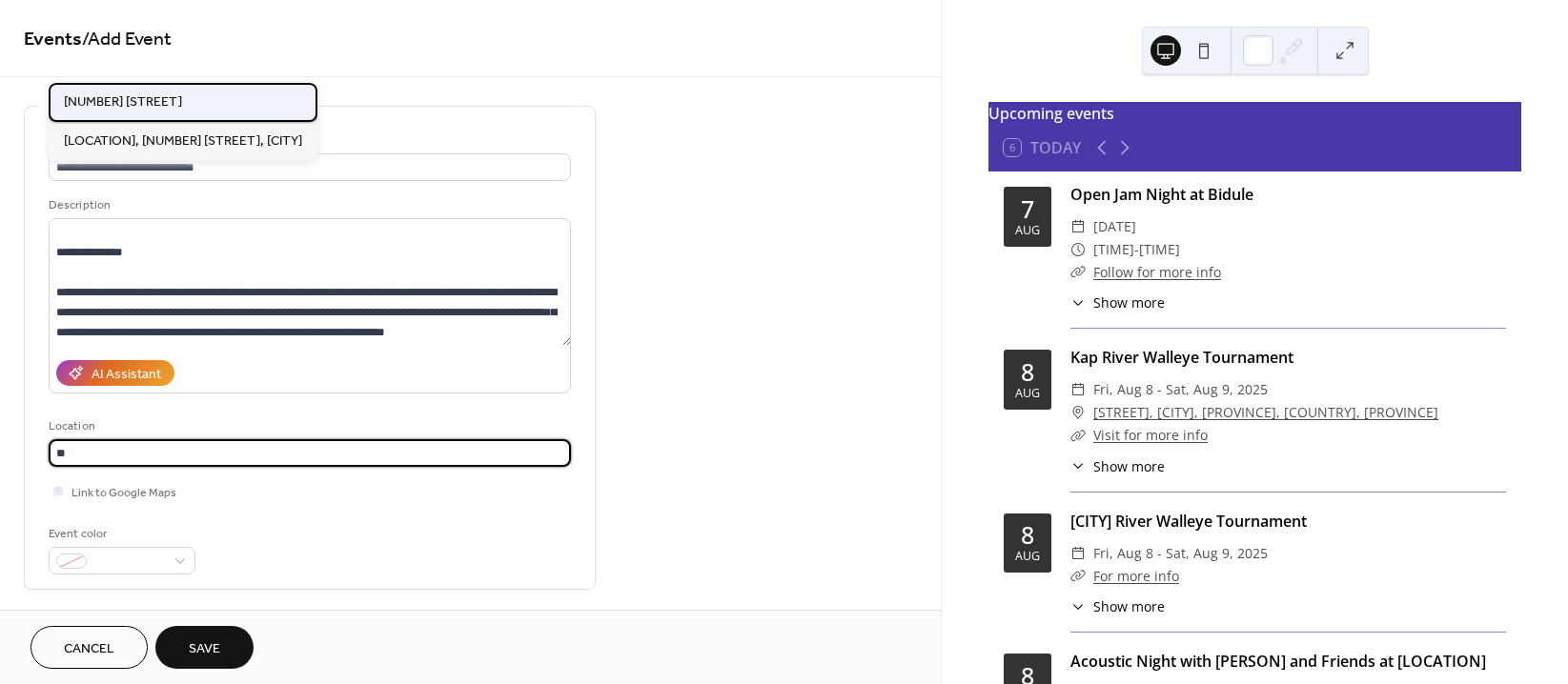 click on "[NUMBER] [STREET]" at bounding box center (123, 102) 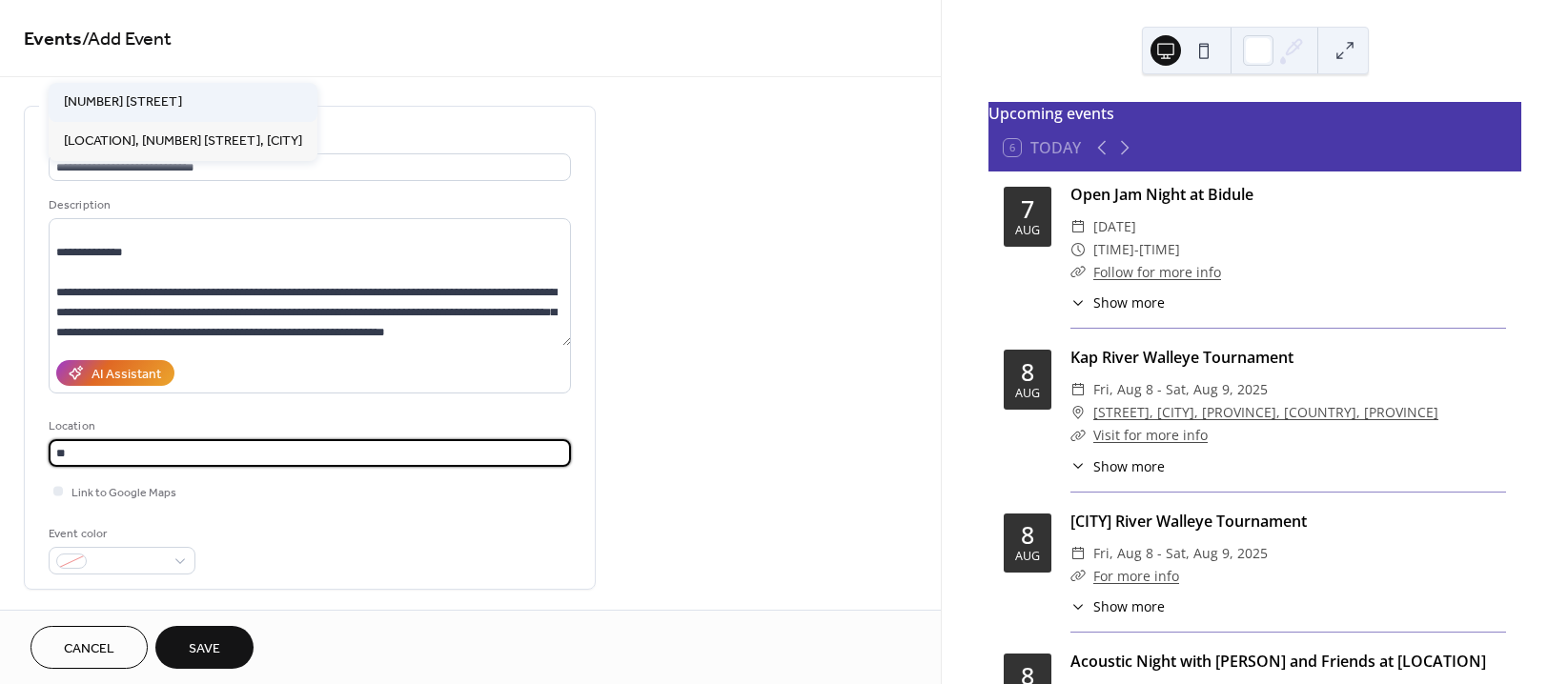 type on "**********" 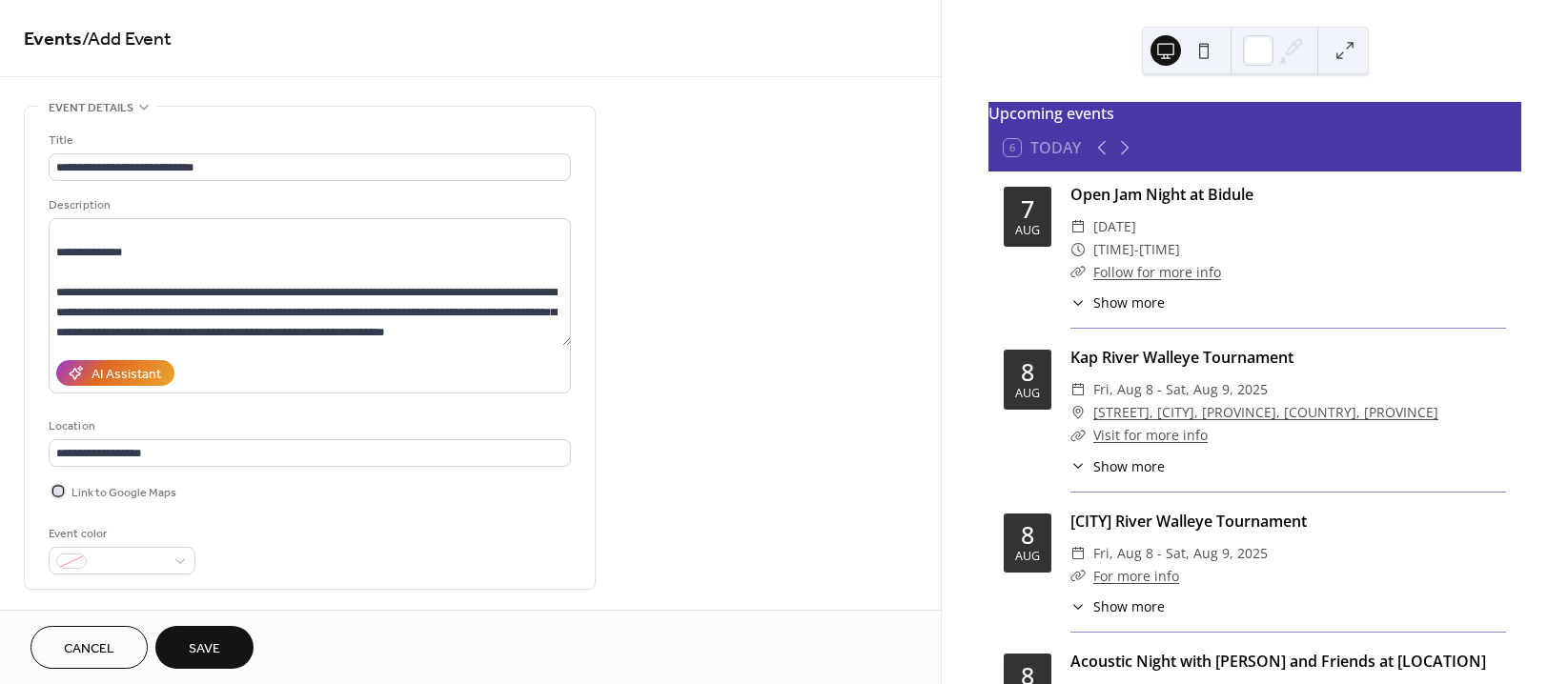 click at bounding box center [58, 491] 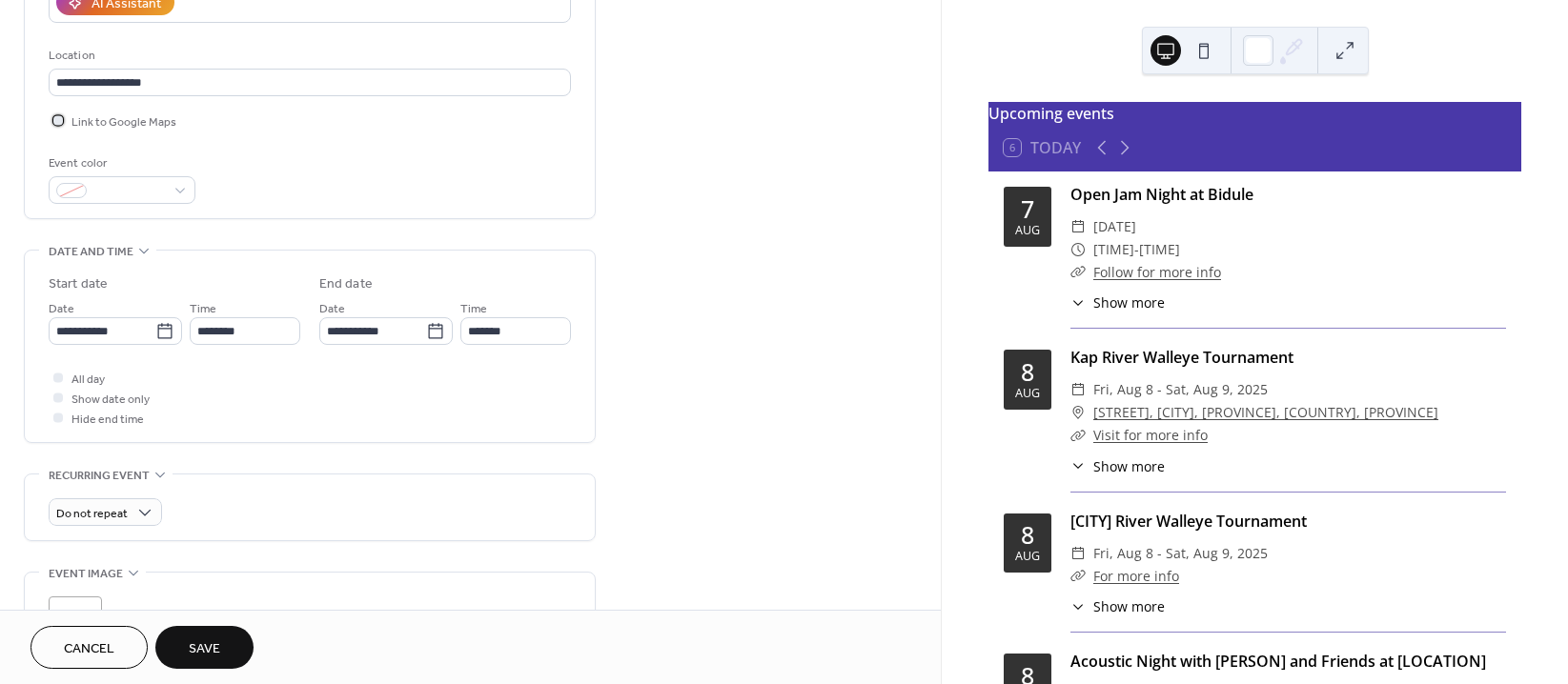 scroll, scrollTop: 381, scrollLeft: 0, axis: vertical 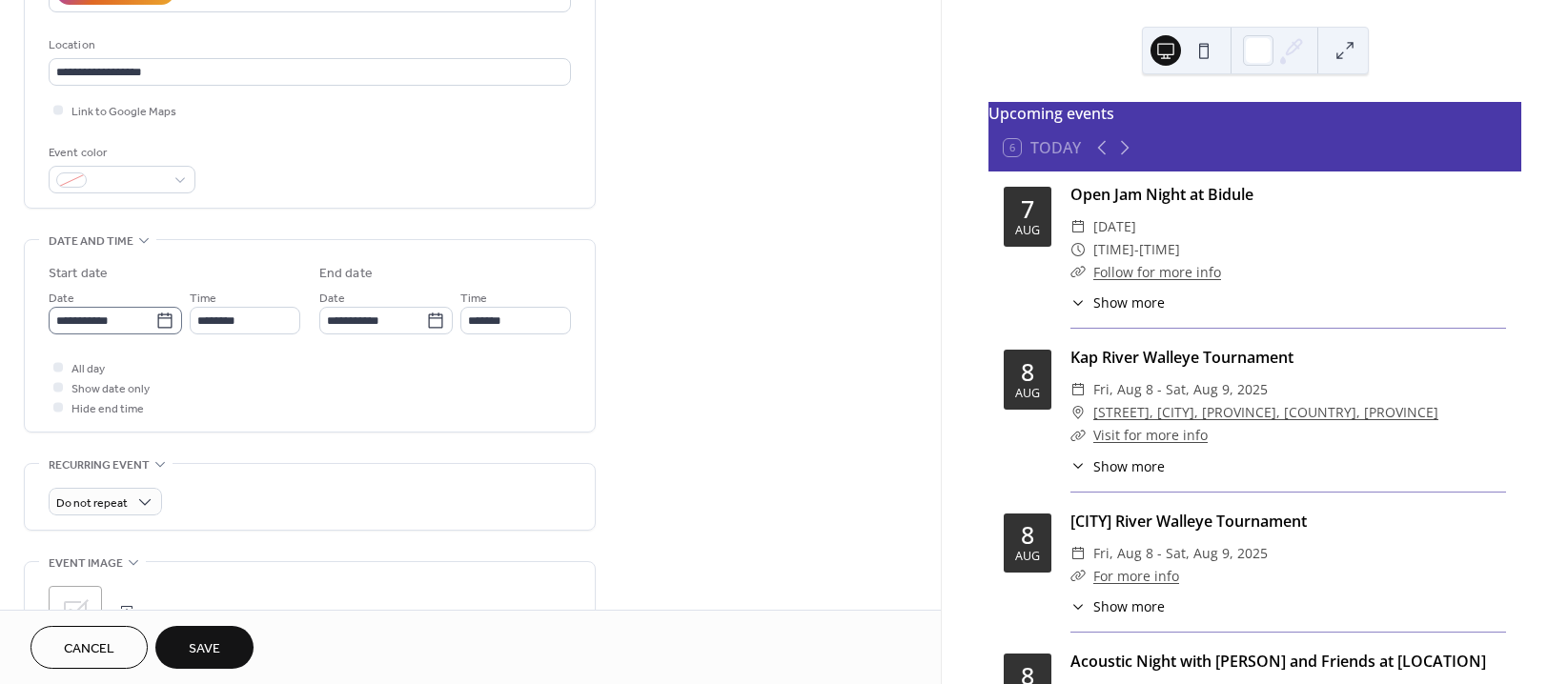 click 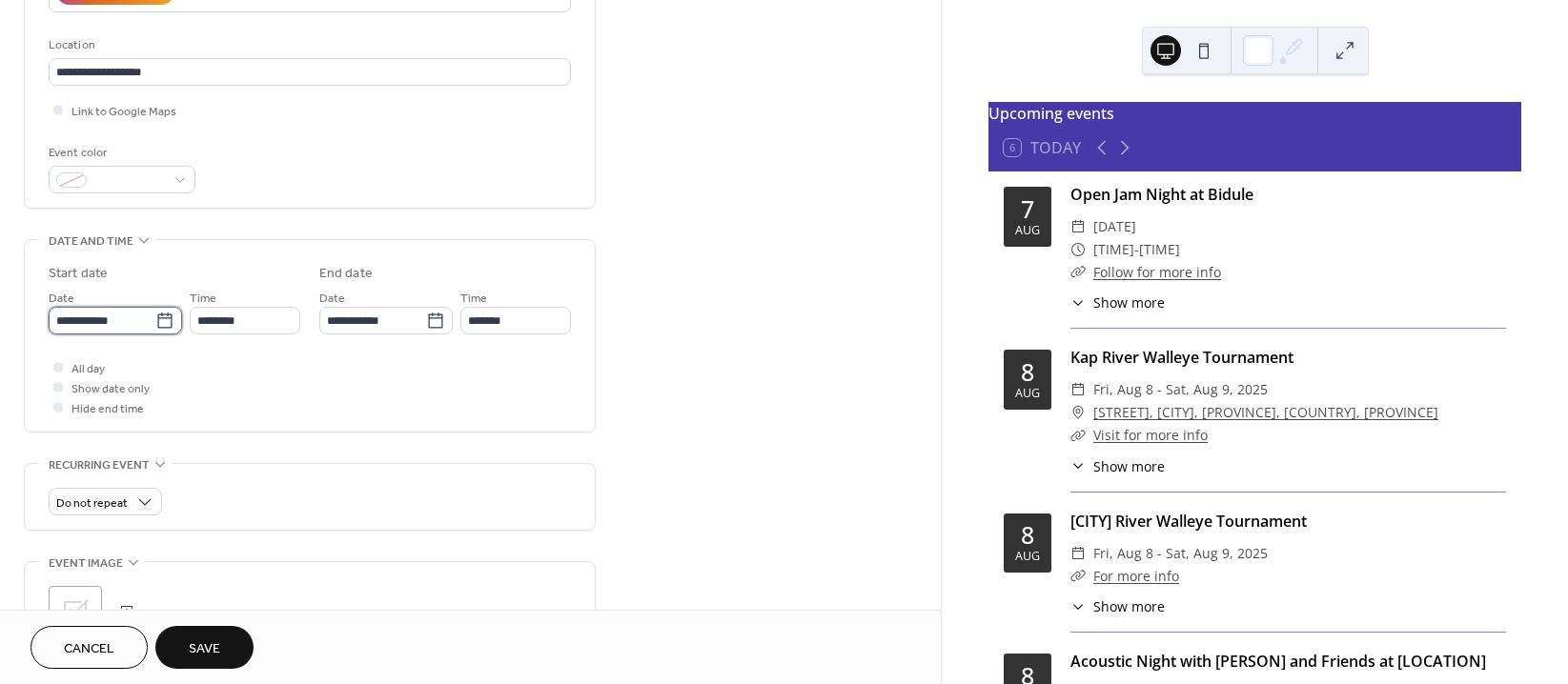 click on "**********" at bounding box center (102, 320) 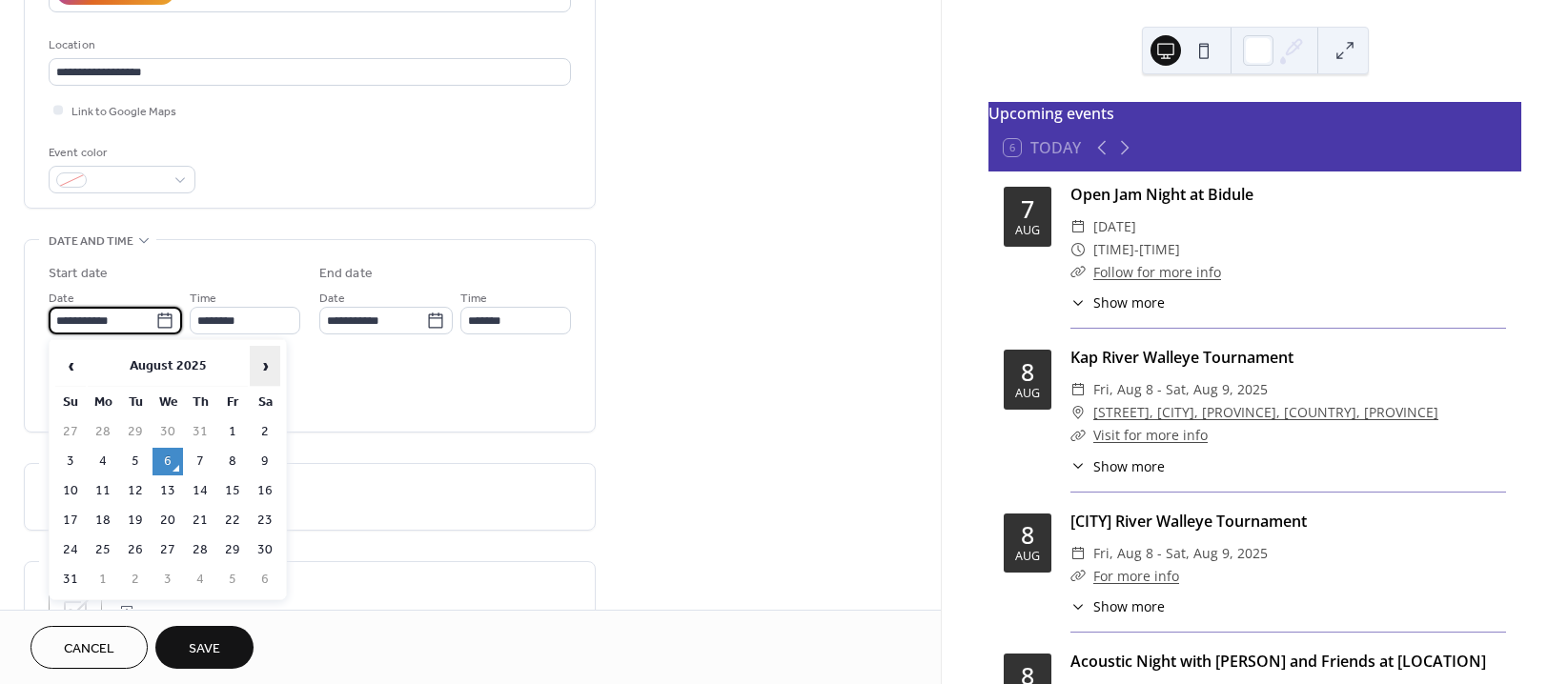 click on "›" at bounding box center [265, 366] 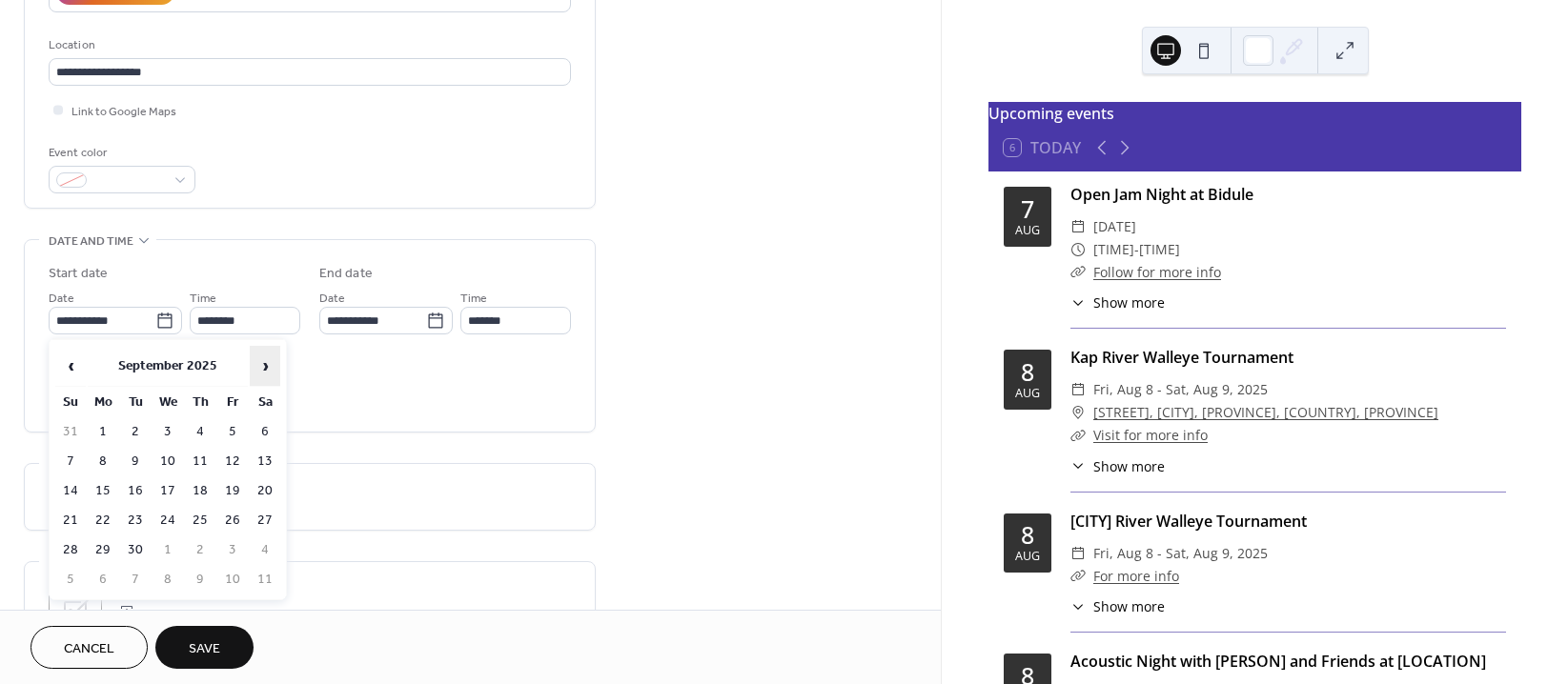 click on "›" at bounding box center (265, 366) 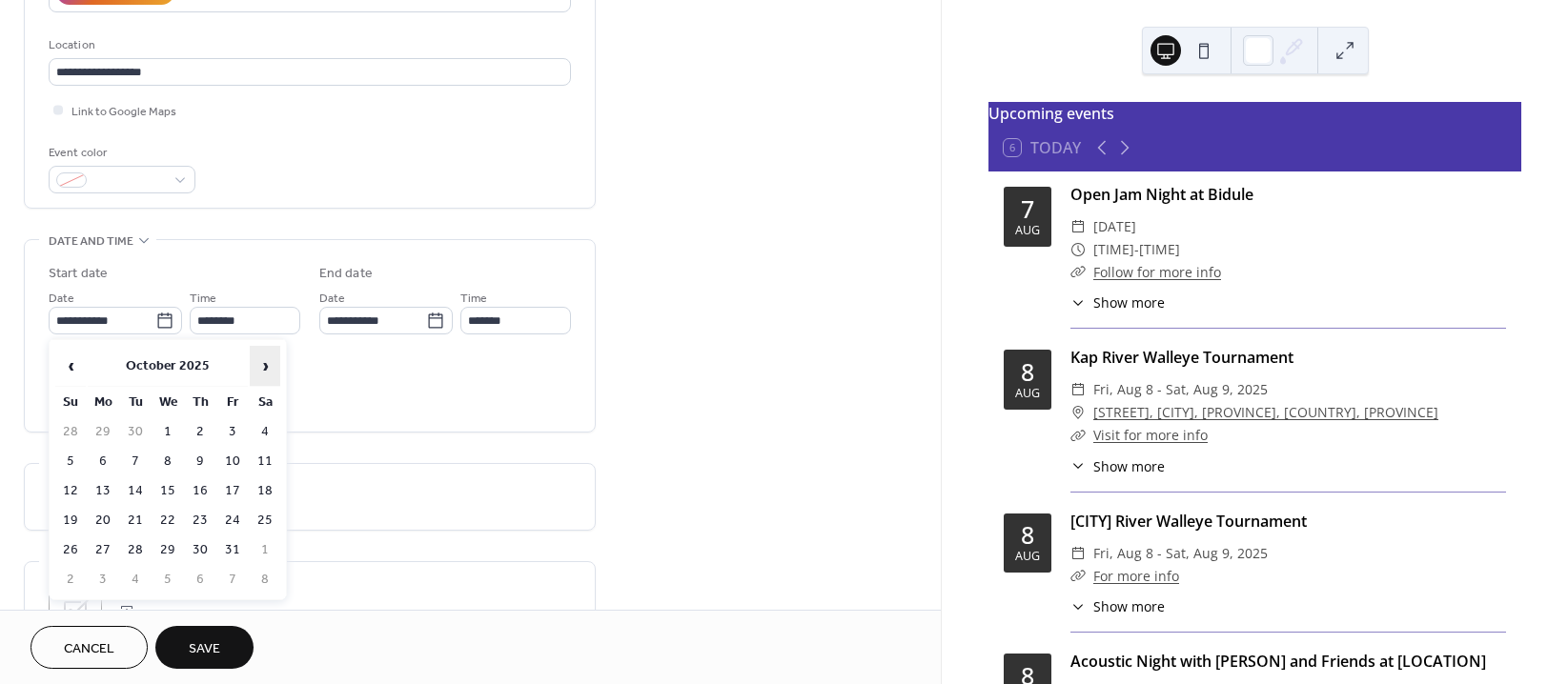 click on "›" at bounding box center (265, 366) 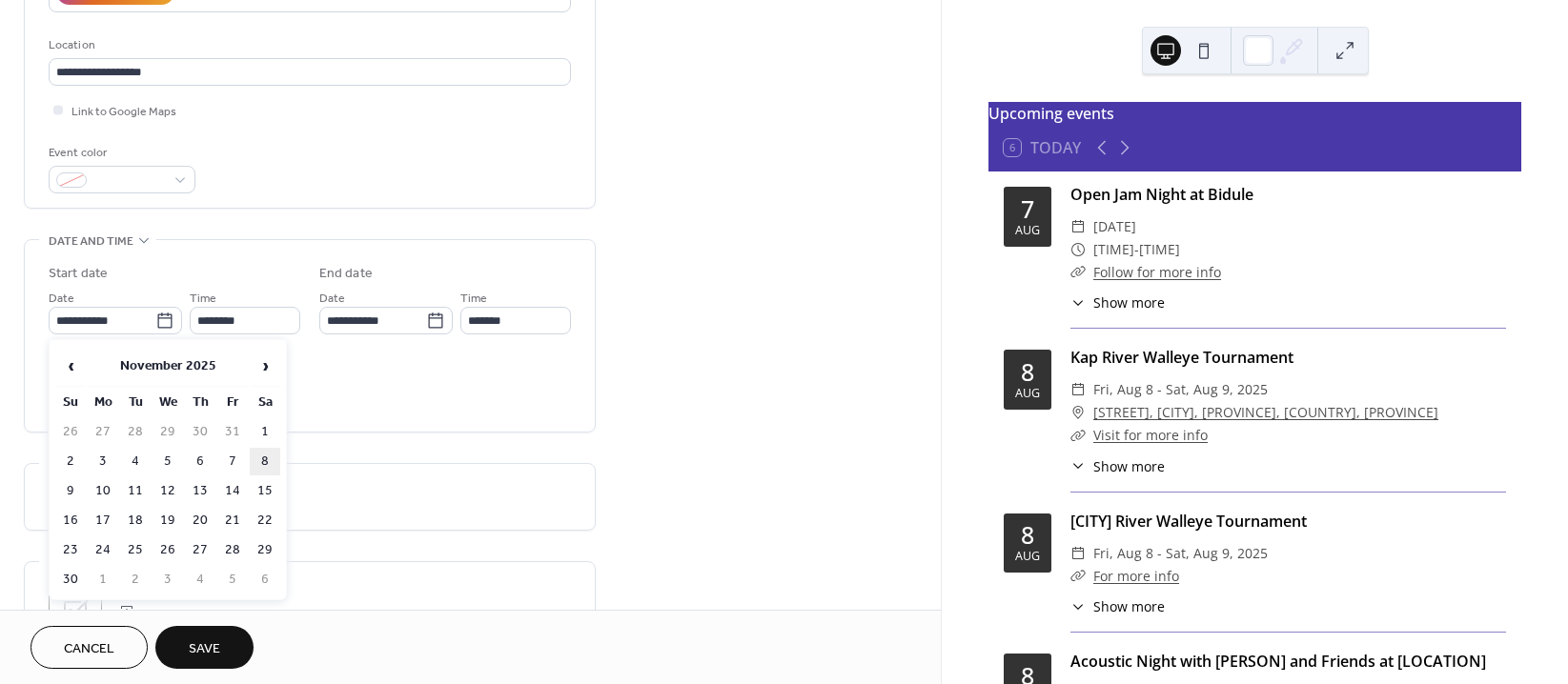 click on "8" at bounding box center [265, 461] 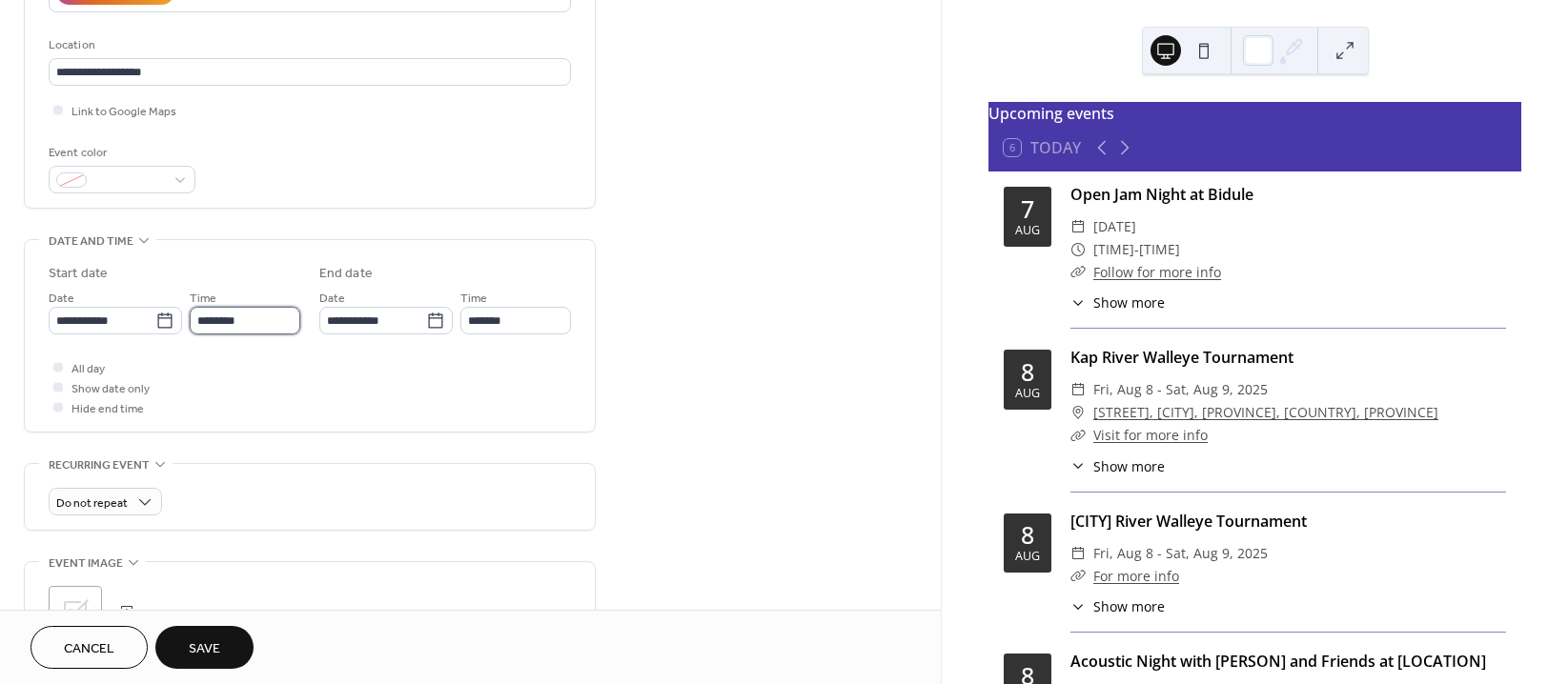 click on "********" at bounding box center [245, 320] 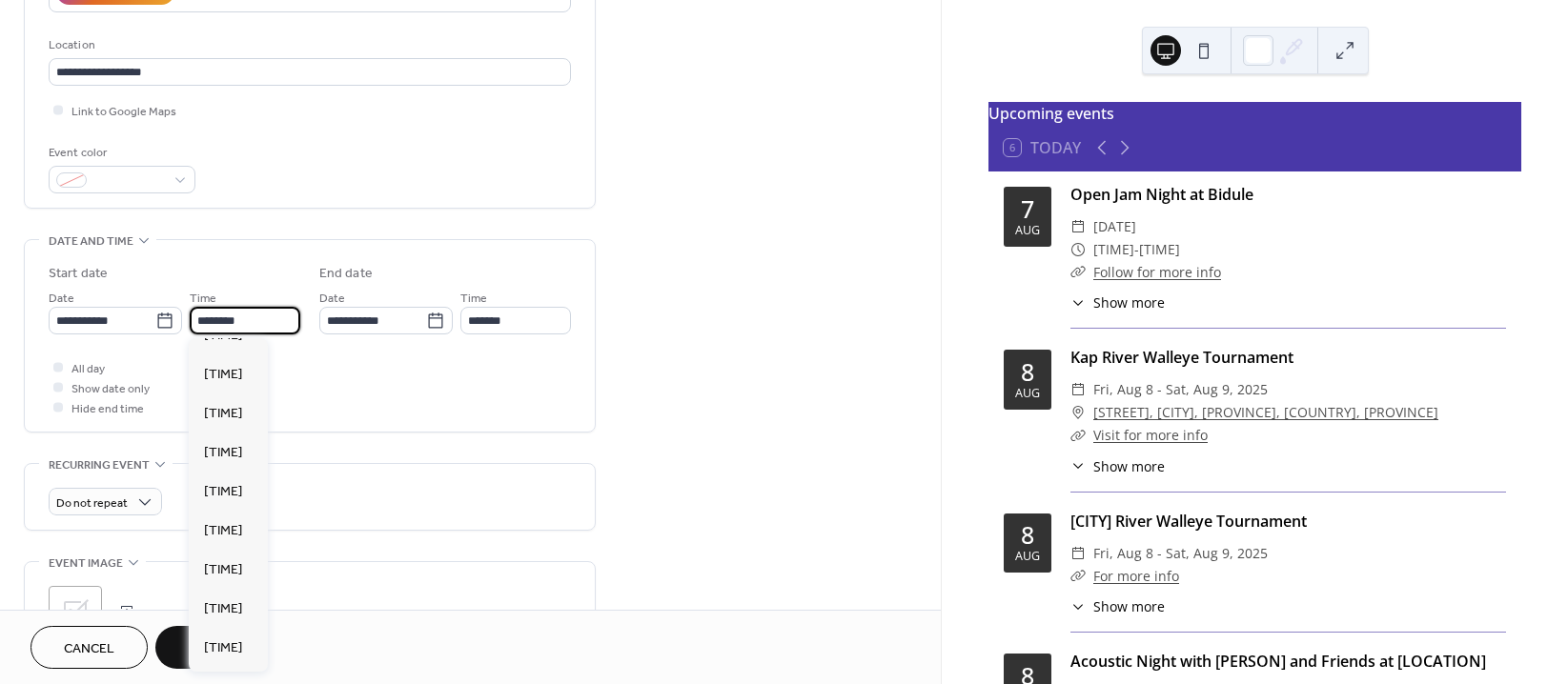 scroll, scrollTop: 1113, scrollLeft: 0, axis: vertical 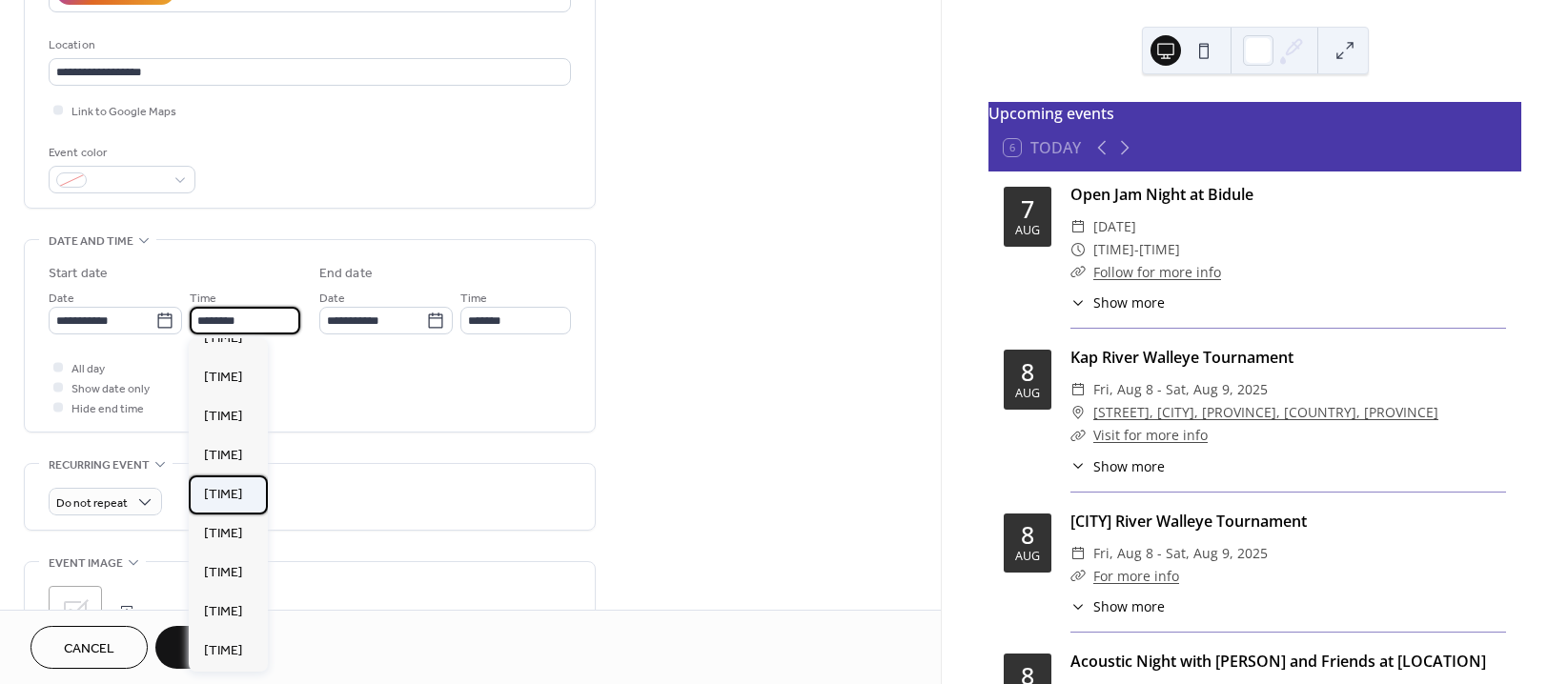 click on "[TIME]" at bounding box center [223, 494] 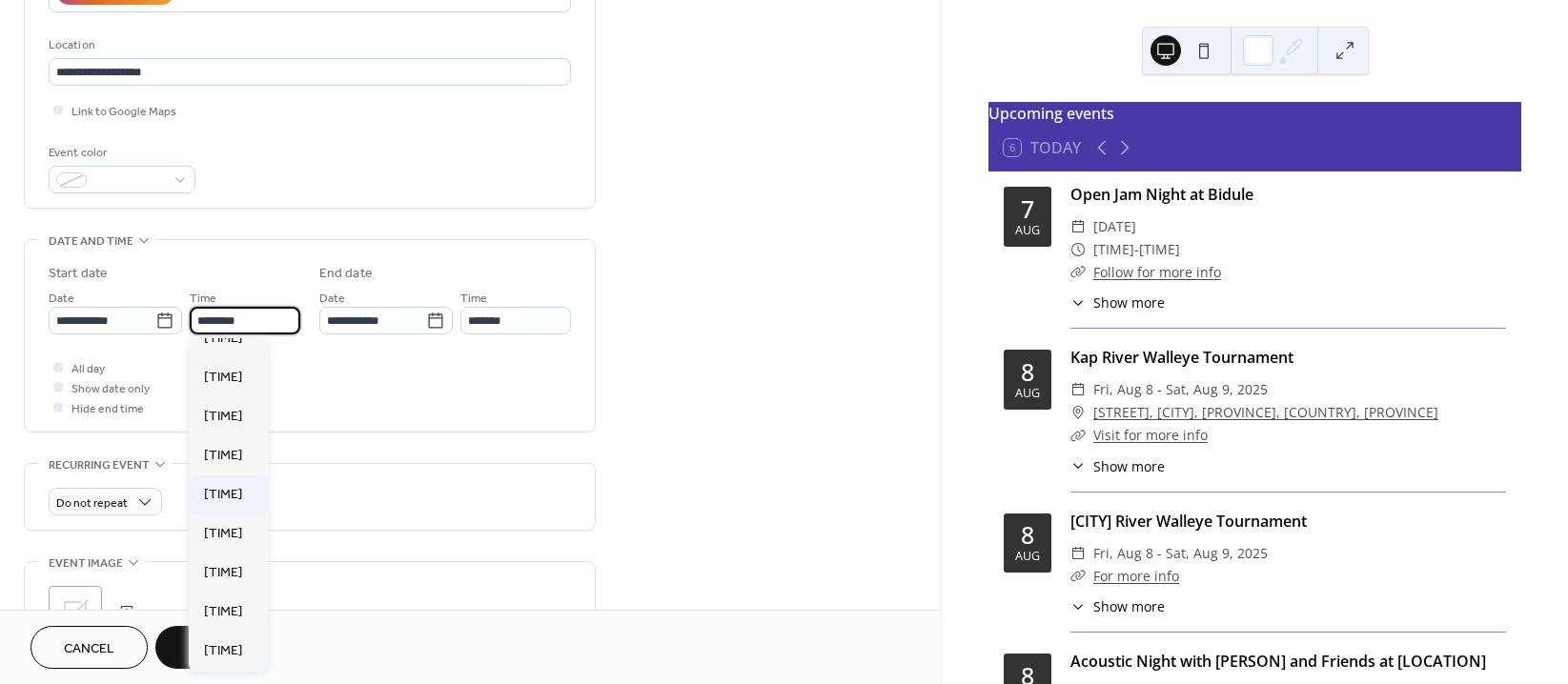 type on "*******" 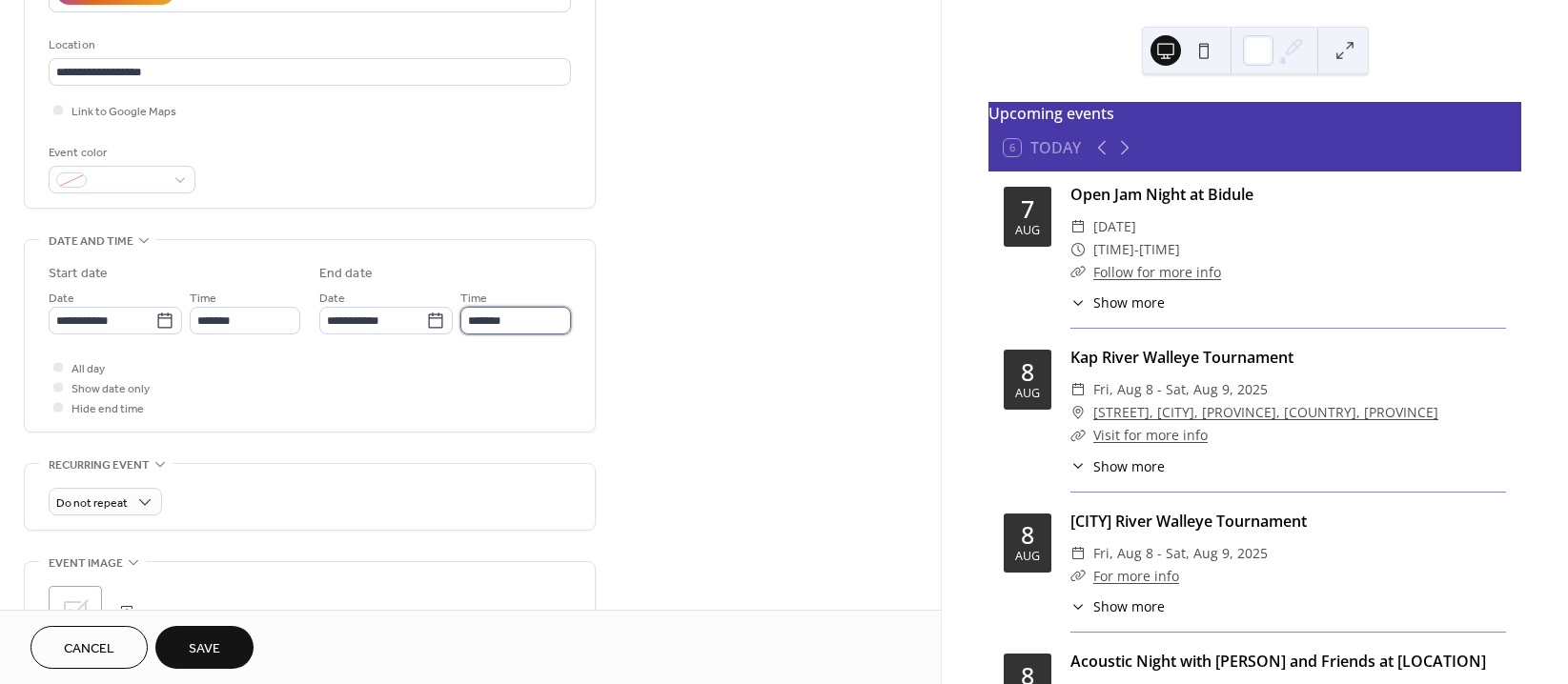 click on "*******" at bounding box center [516, 320] 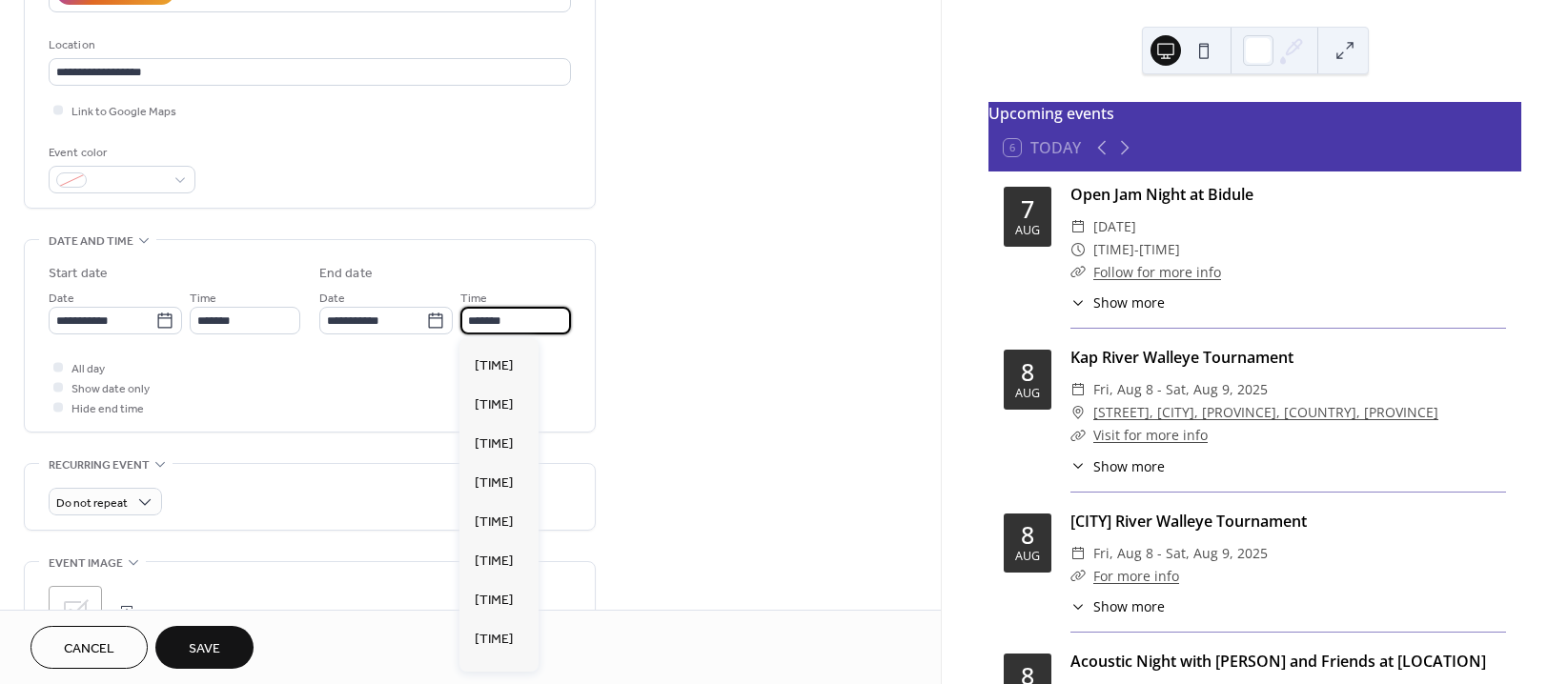scroll, scrollTop: 762, scrollLeft: 0, axis: vertical 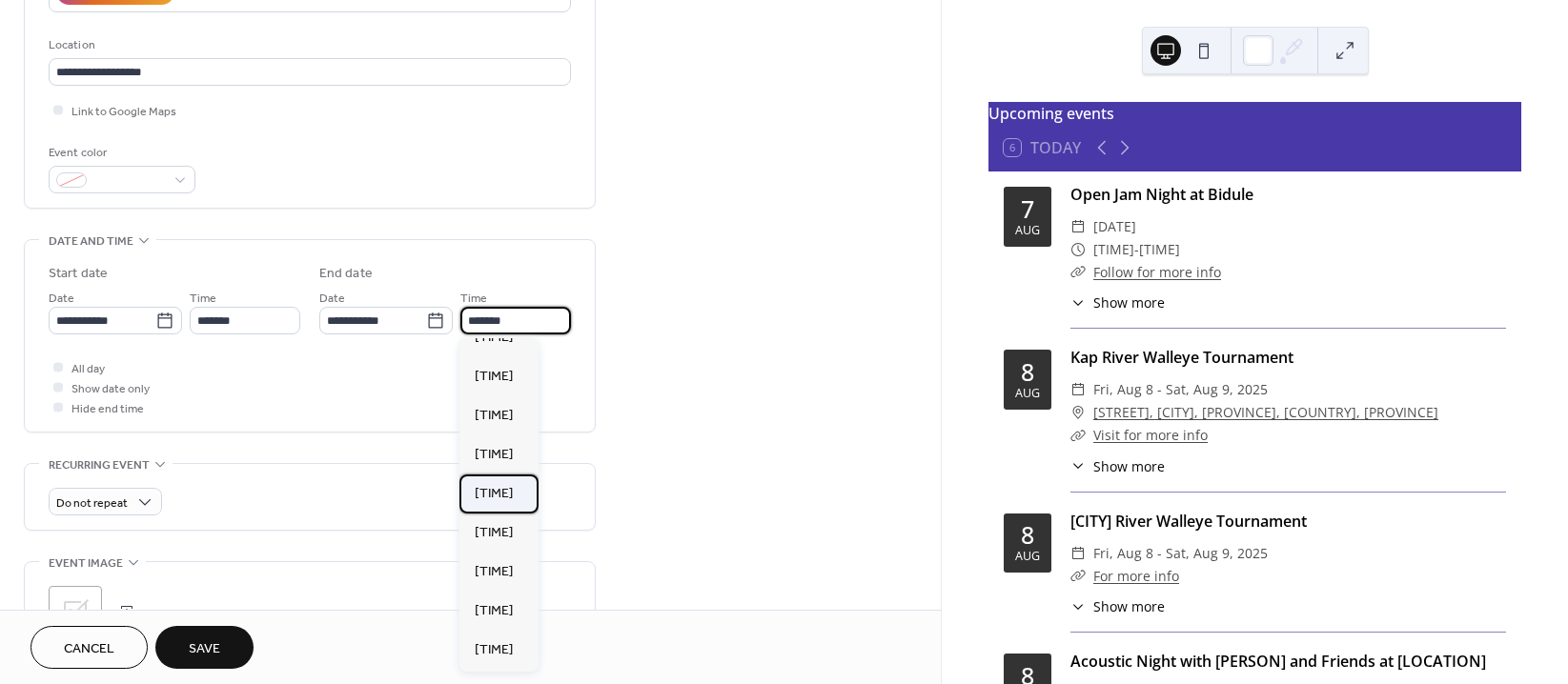click on "[TIME]" at bounding box center (494, 493) 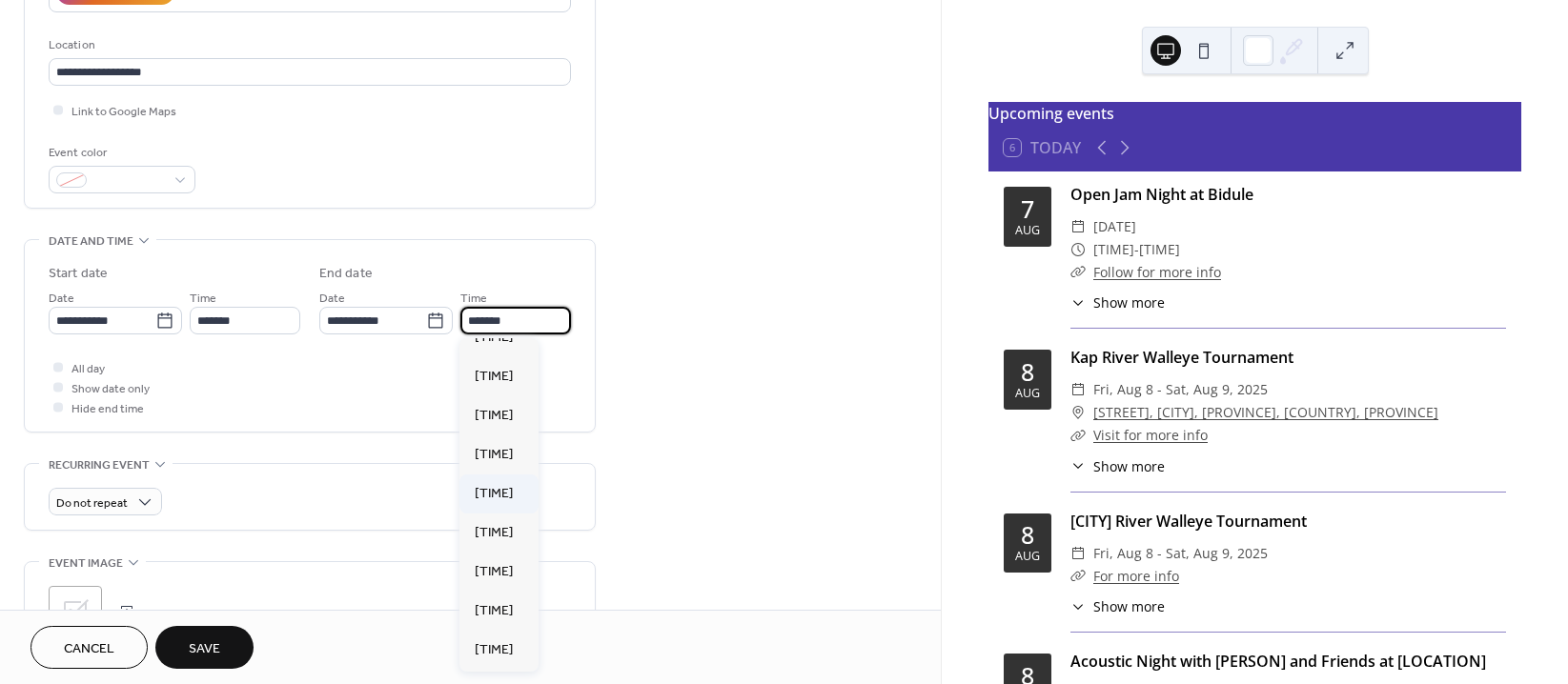 type on "*******" 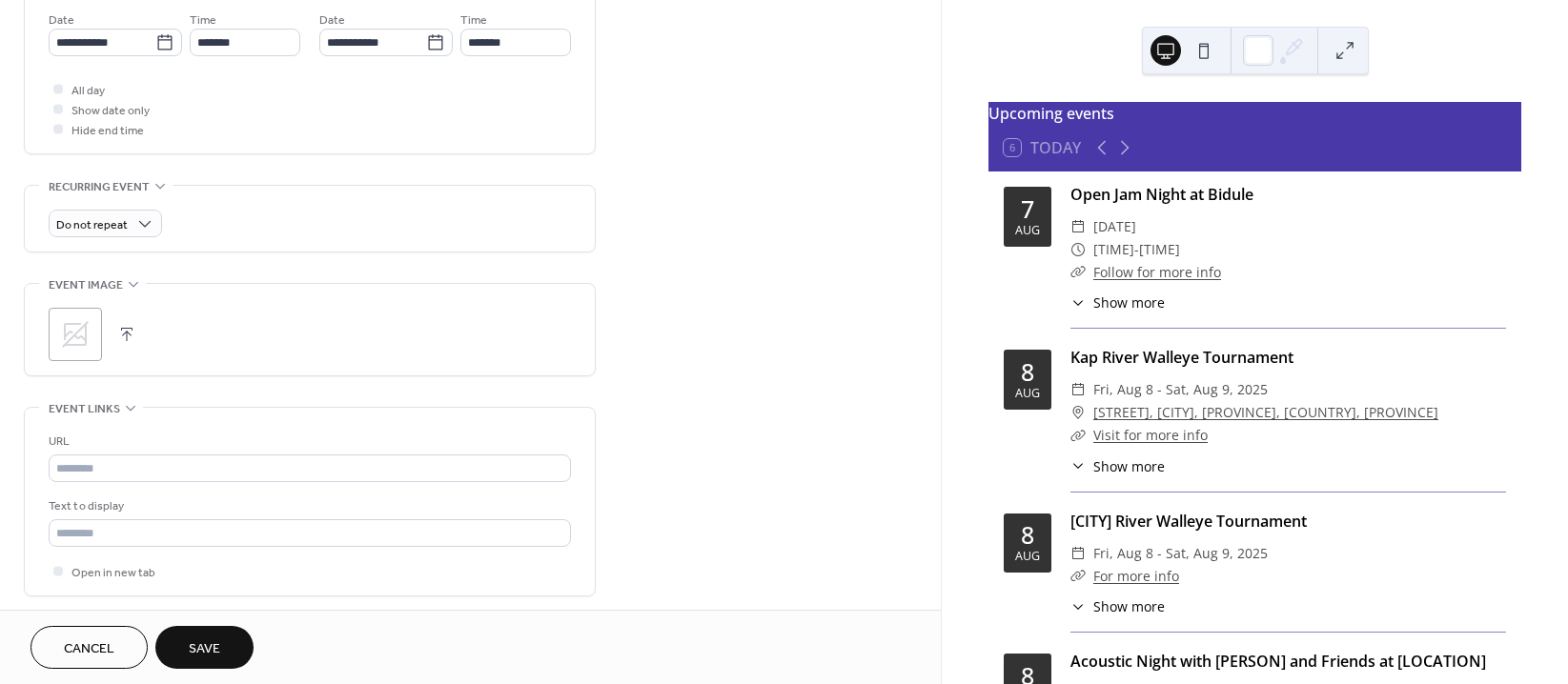scroll, scrollTop: 667, scrollLeft: 0, axis: vertical 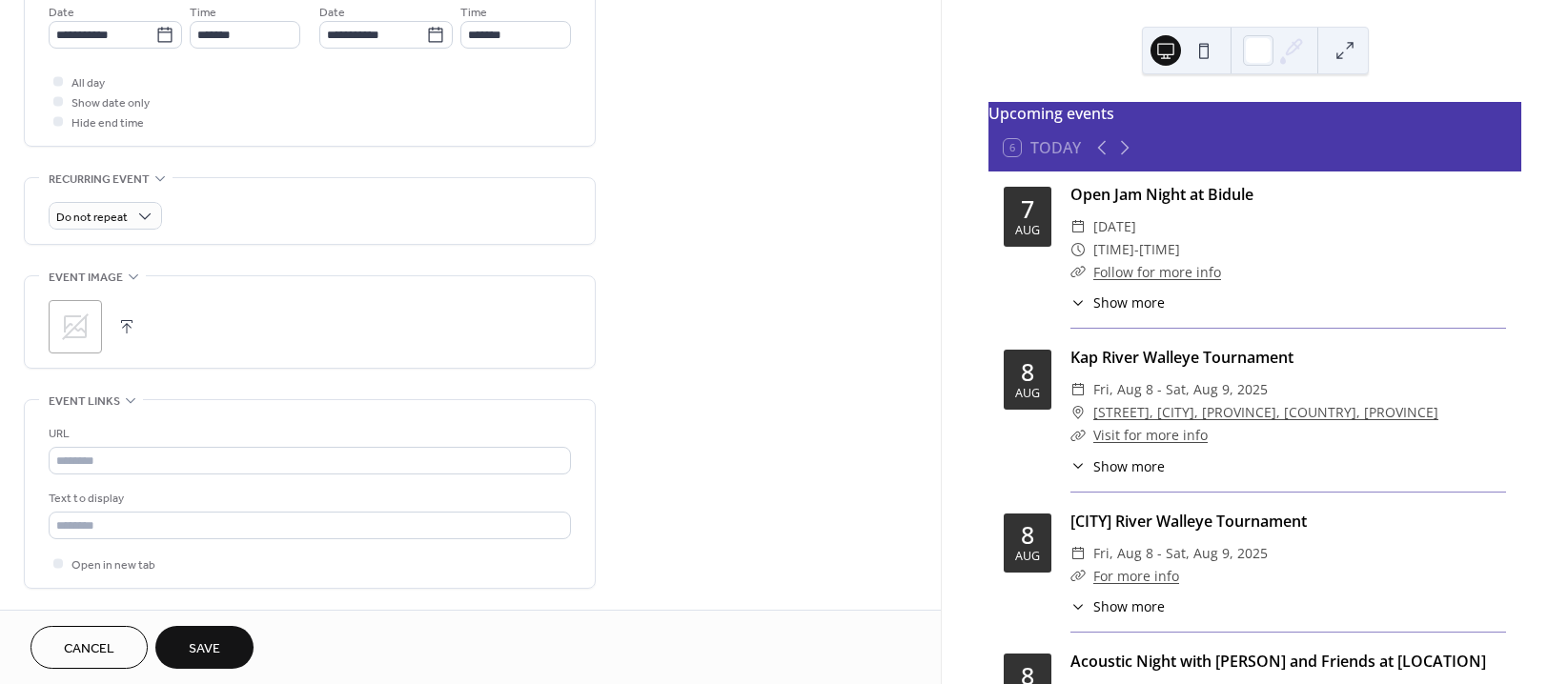 click 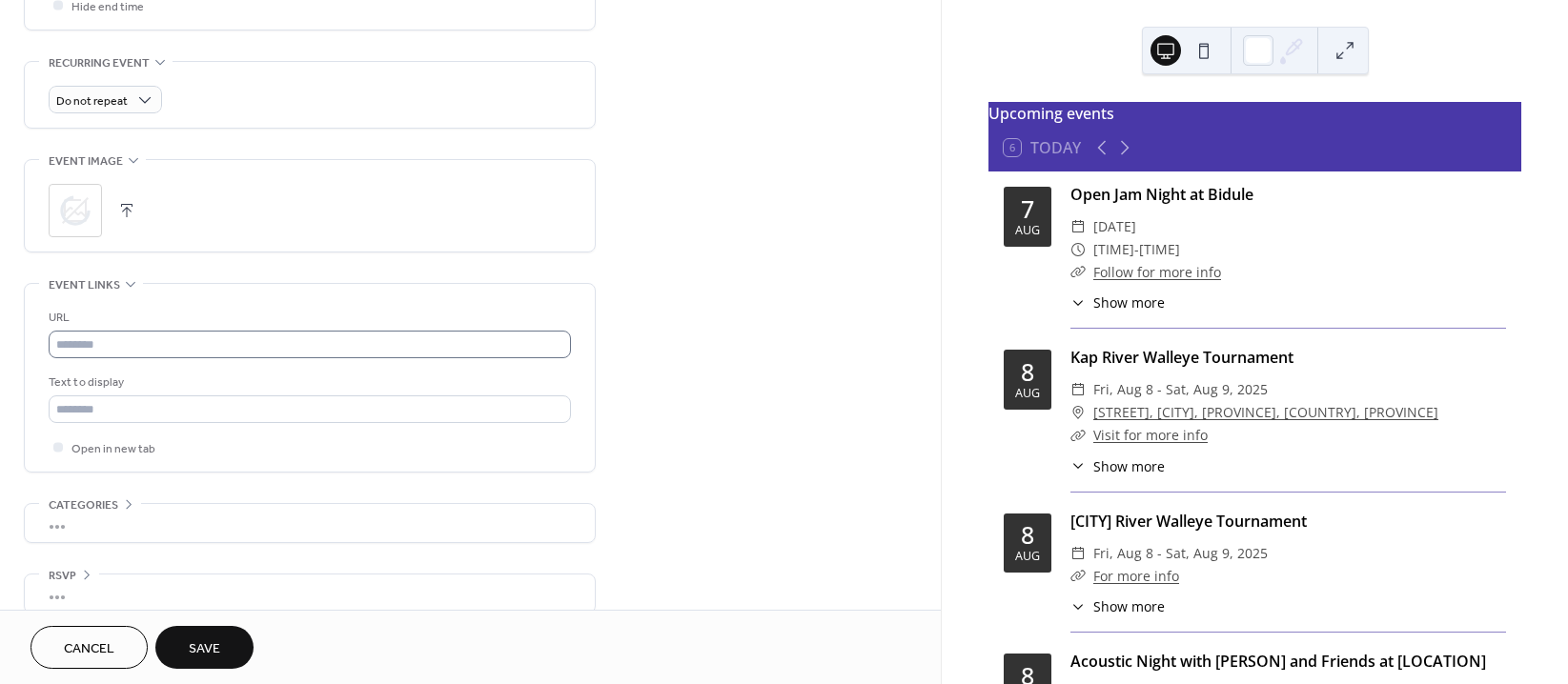 scroll, scrollTop: 806, scrollLeft: 0, axis: vertical 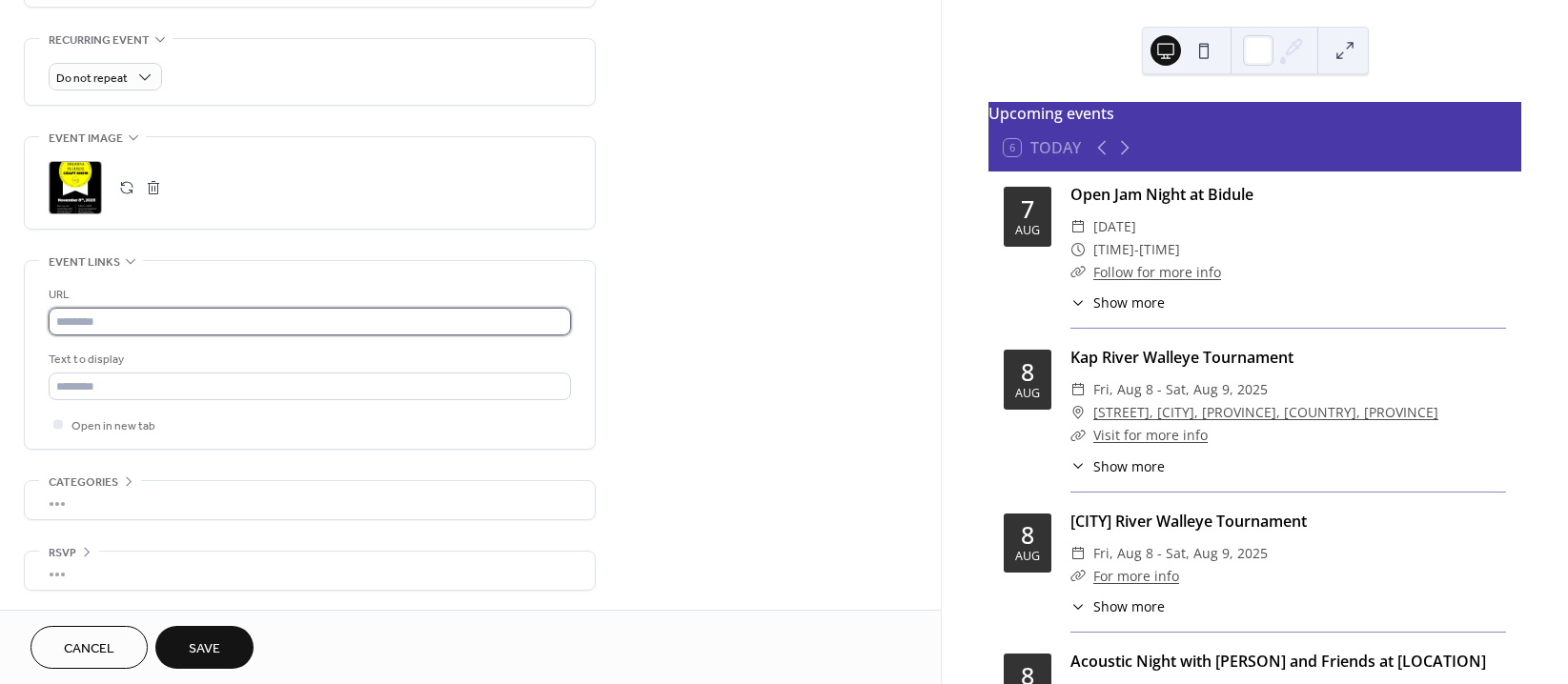 click at bounding box center [310, 321] 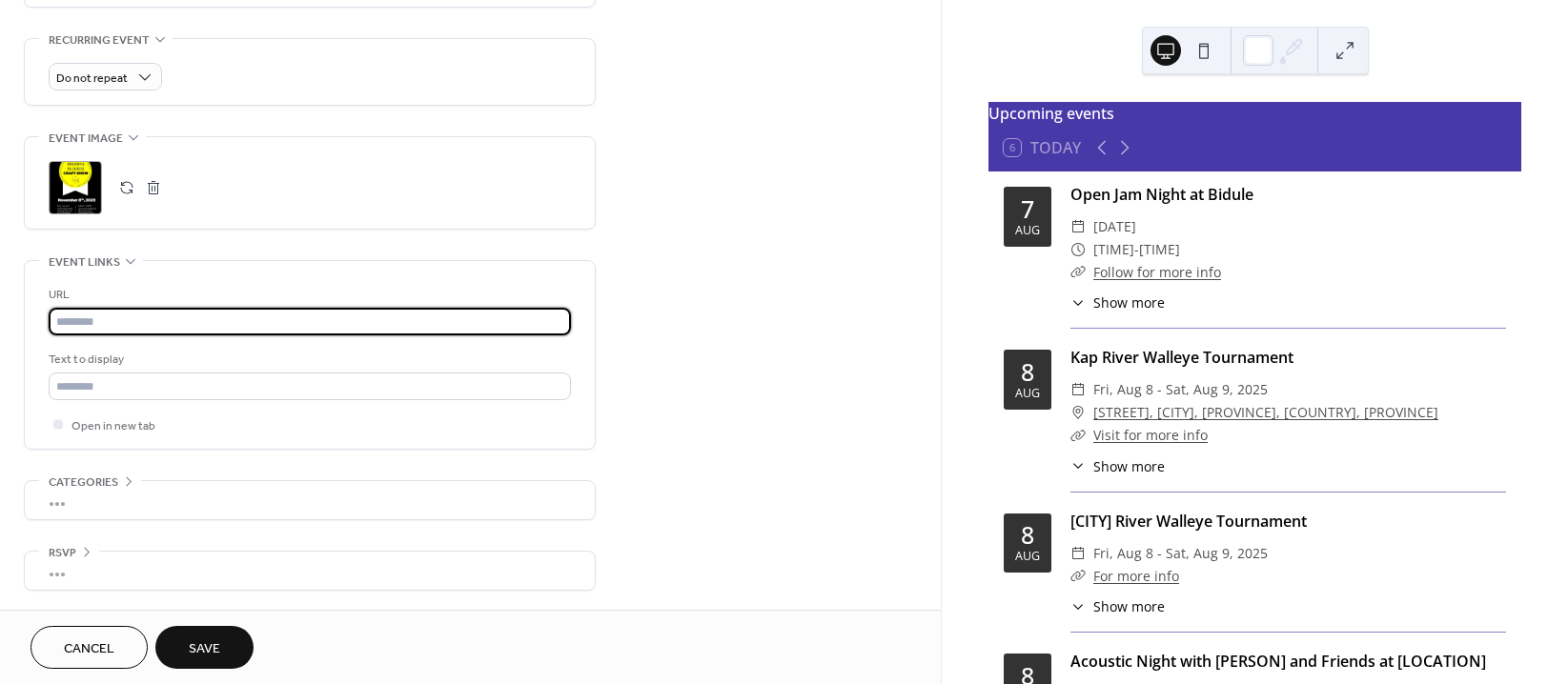 paste on "**********" 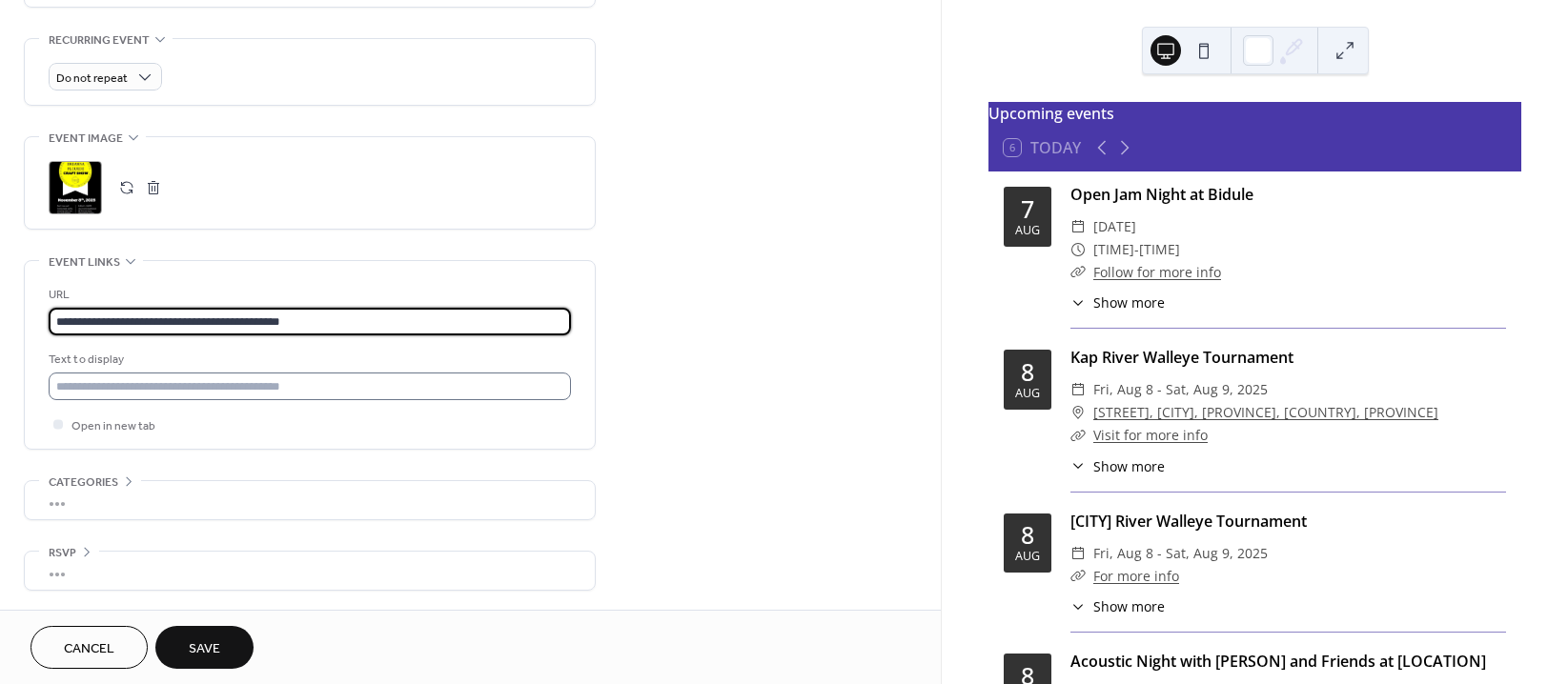 type on "**********" 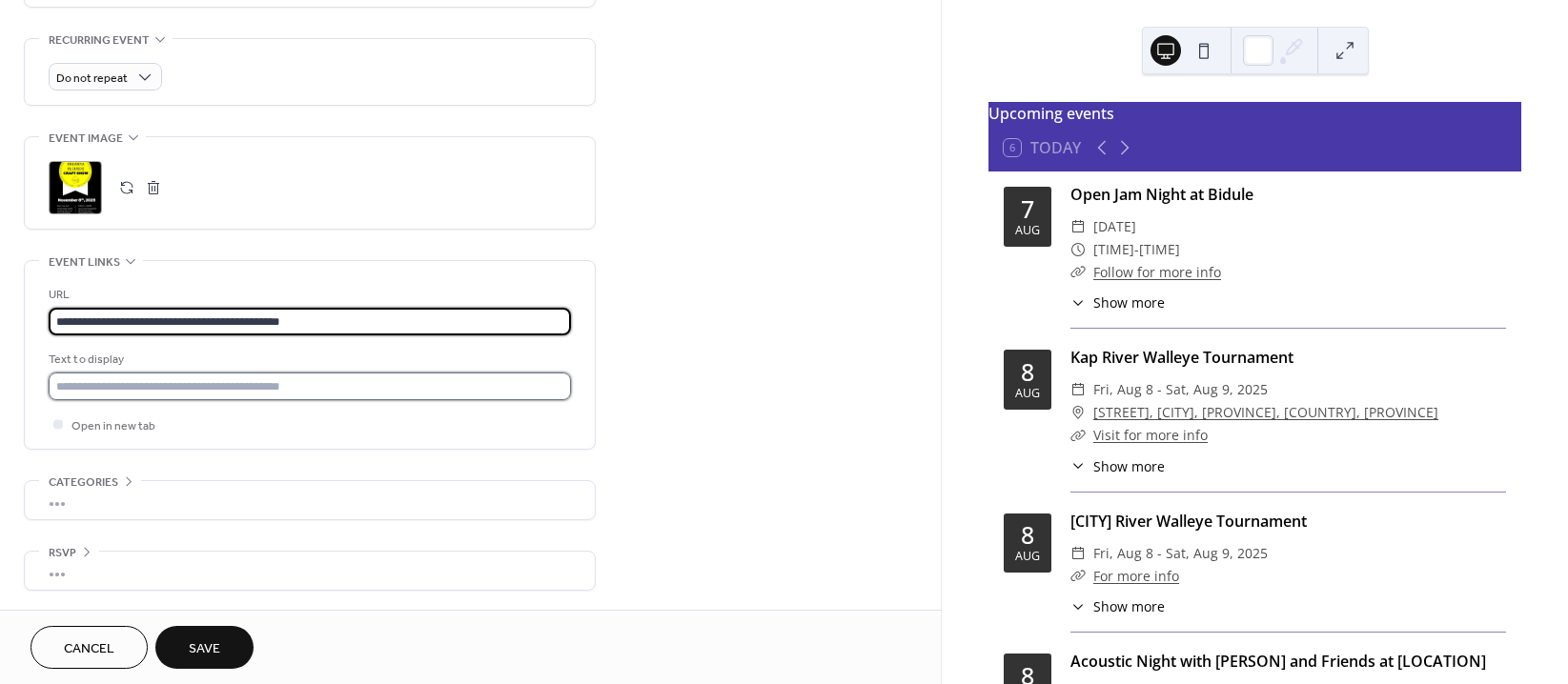 click at bounding box center [310, 386] 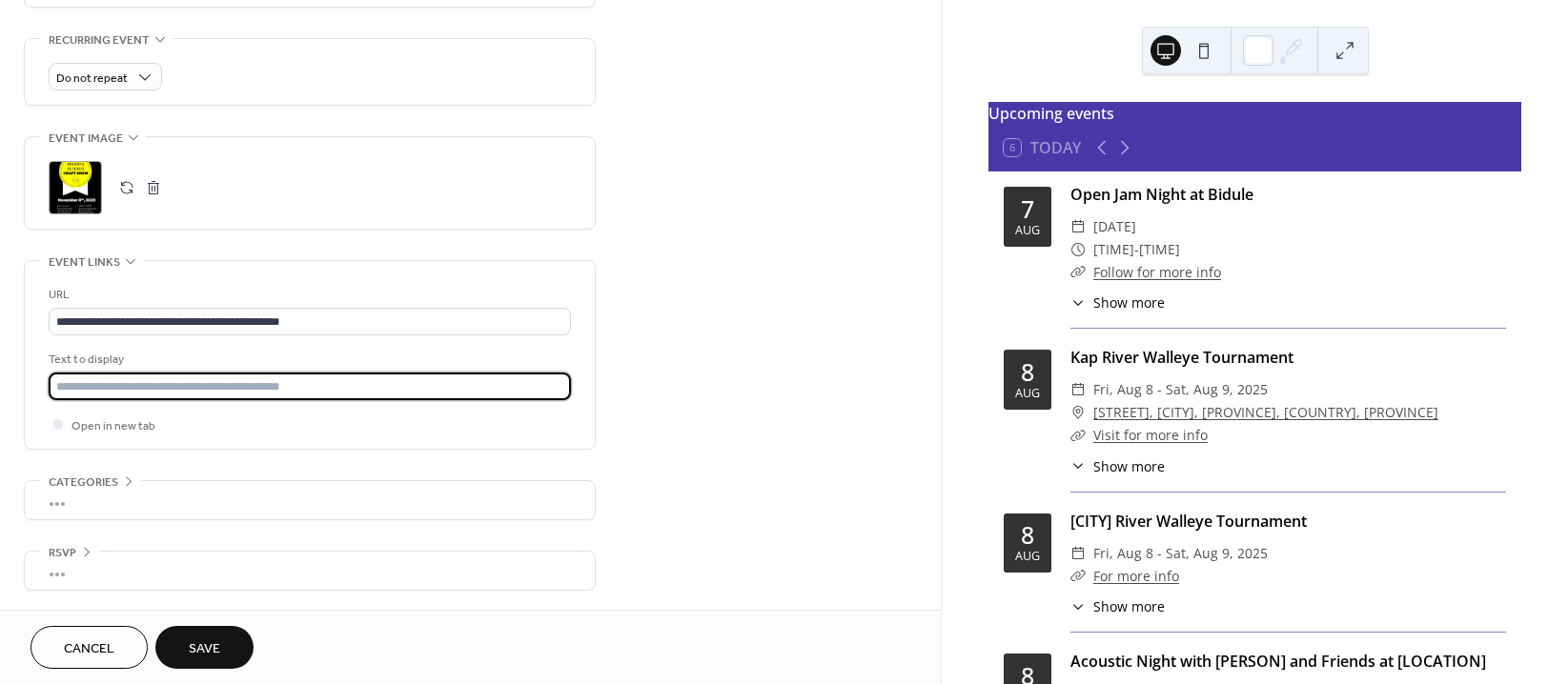 type on "**********" 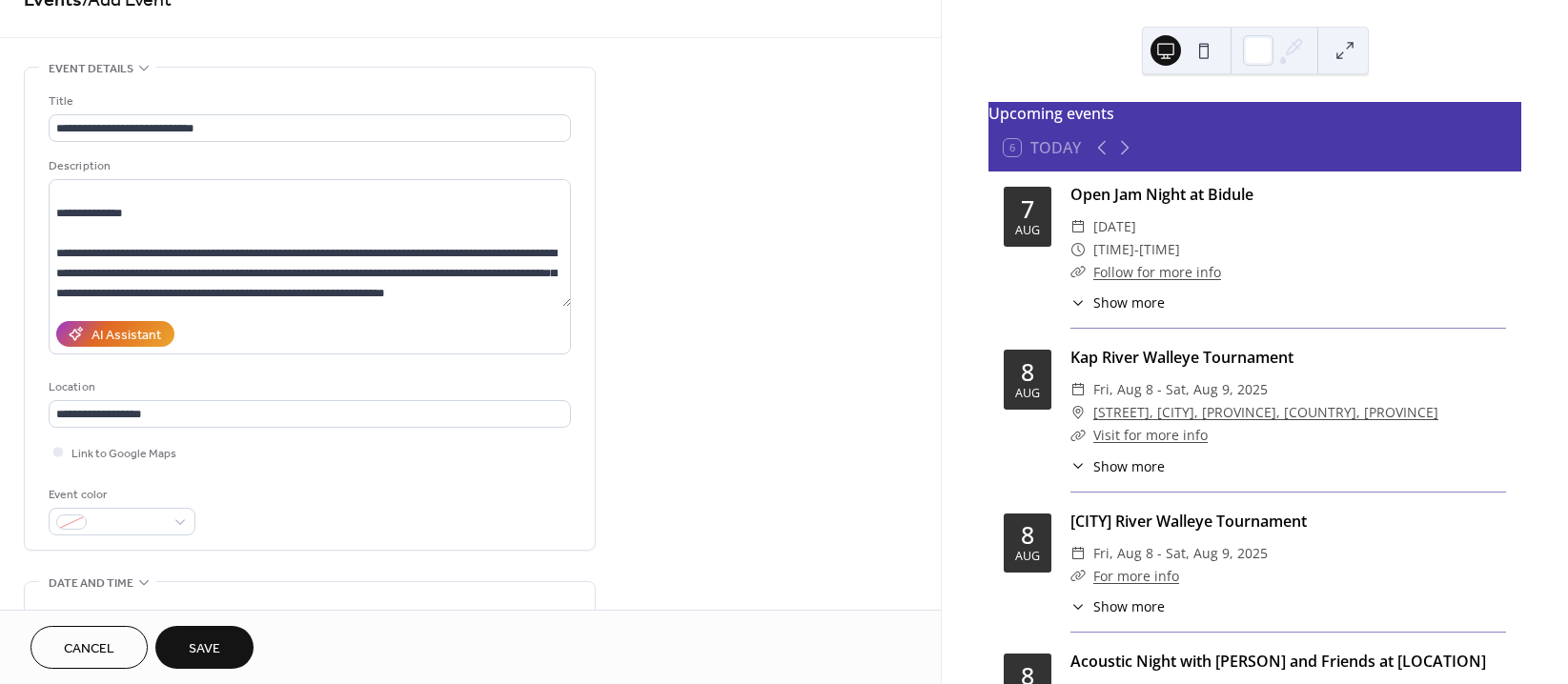 scroll, scrollTop: 0, scrollLeft: 0, axis: both 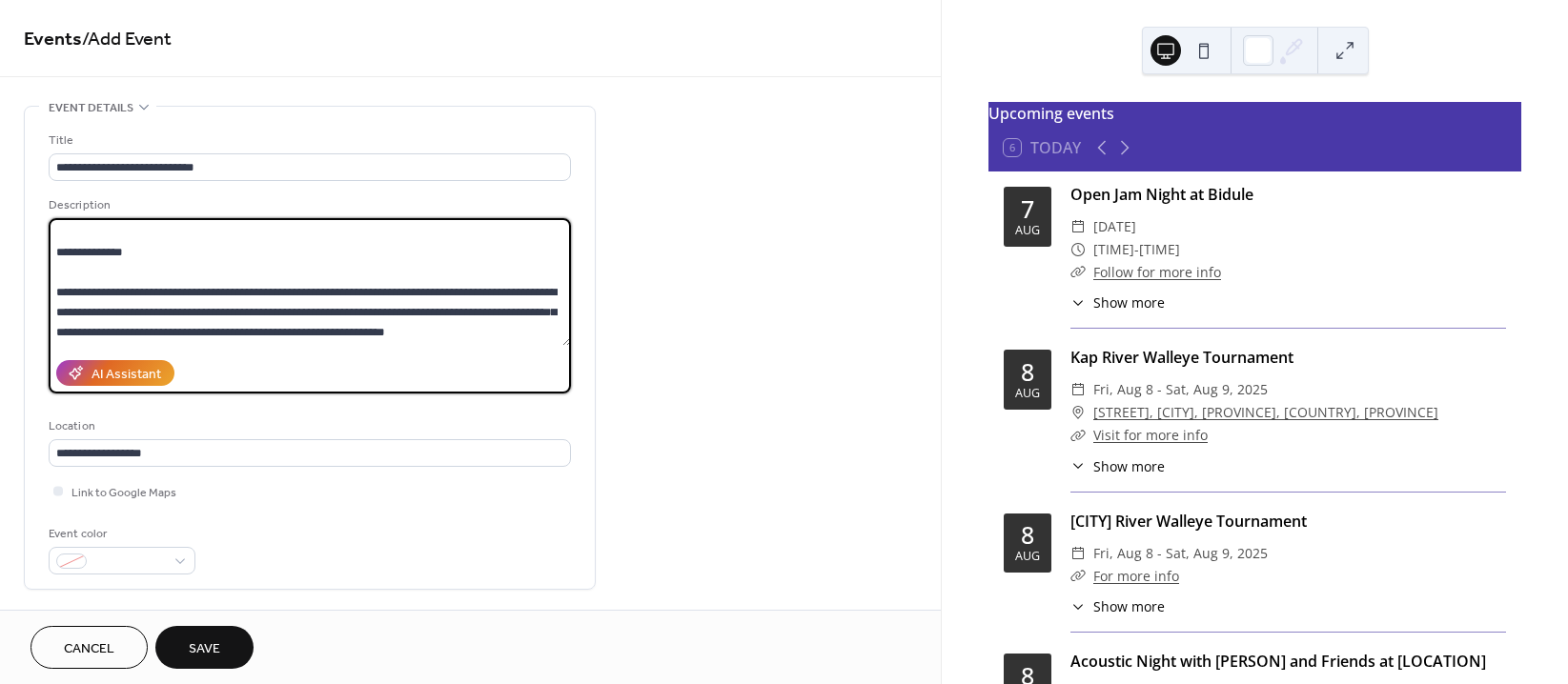 drag, startPoint x: 55, startPoint y: 229, endPoint x: 444, endPoint y: 342, distance: 405 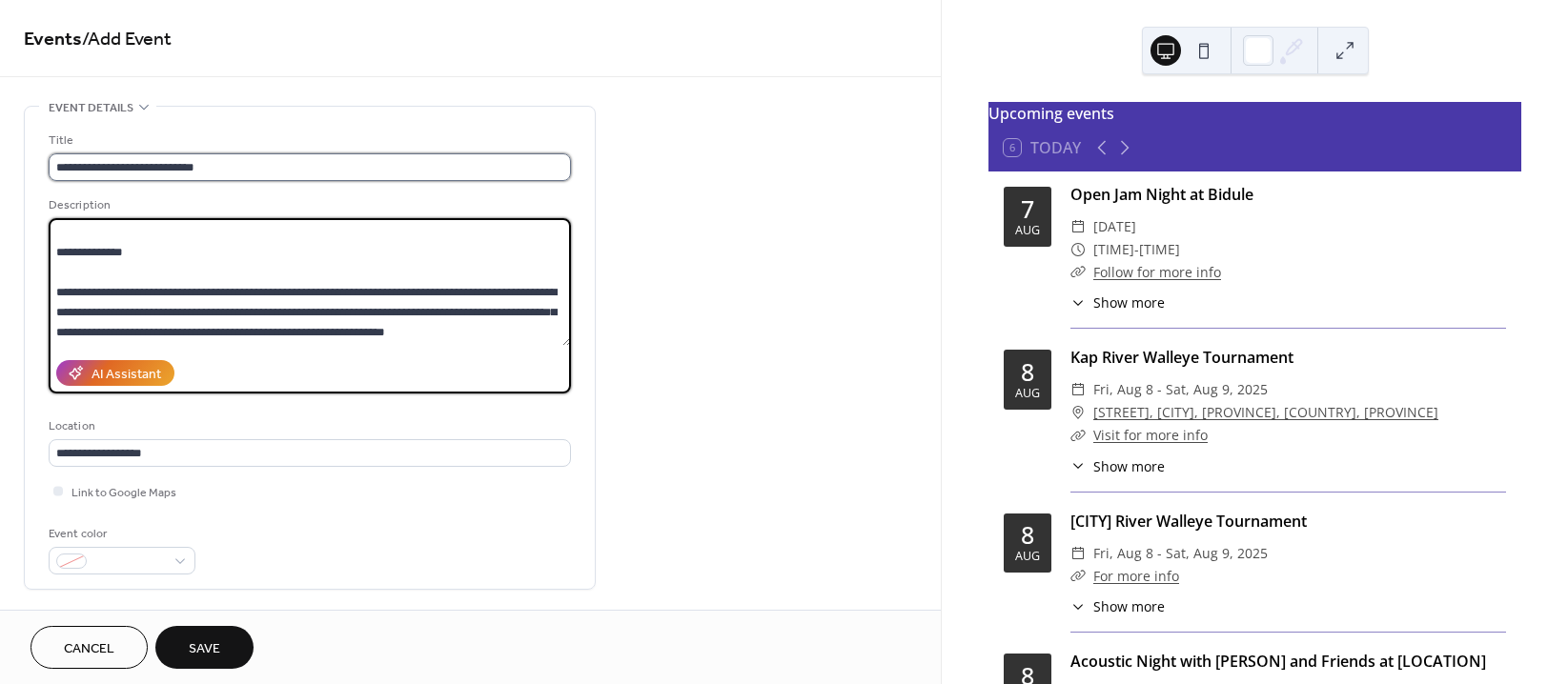 click on "**********" at bounding box center [310, 167] 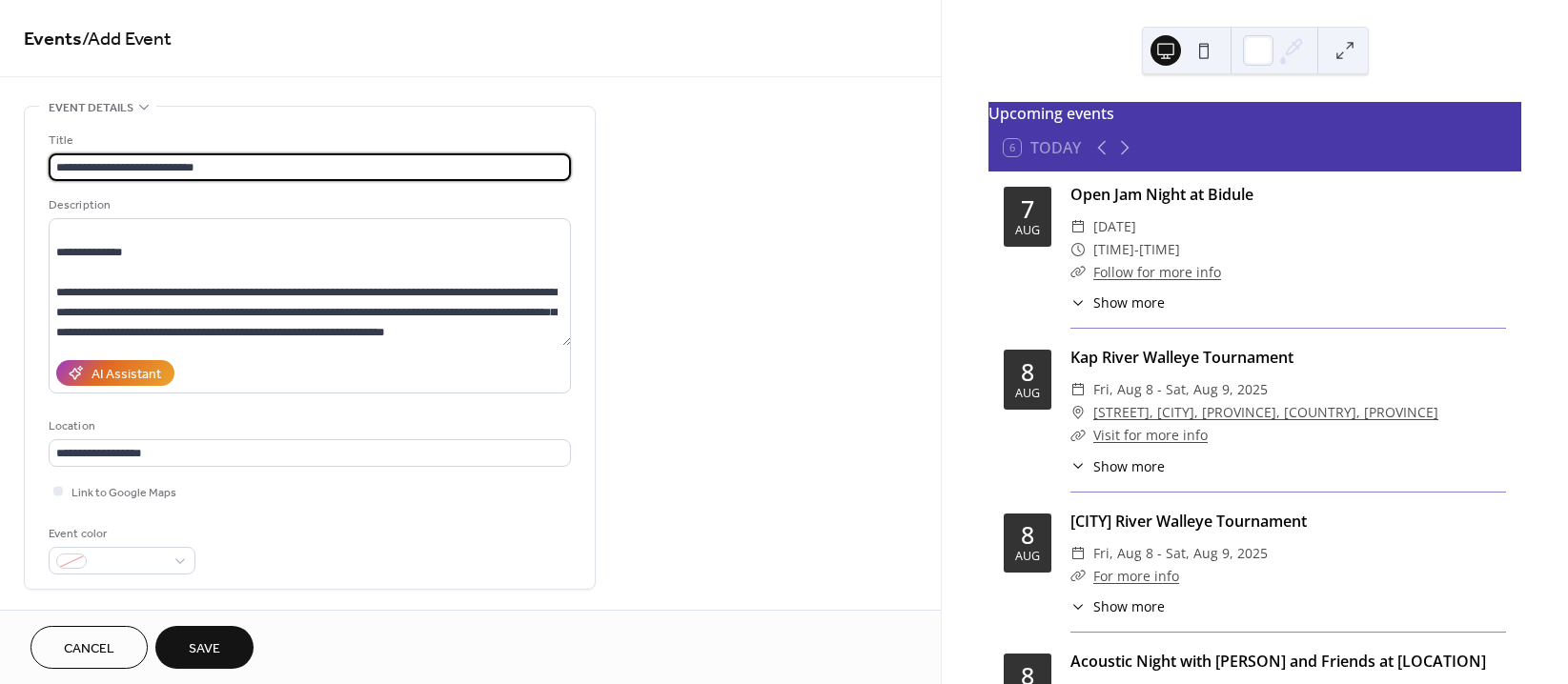drag, startPoint x: 225, startPoint y: 170, endPoint x: 44, endPoint y: 168, distance: 181.01105 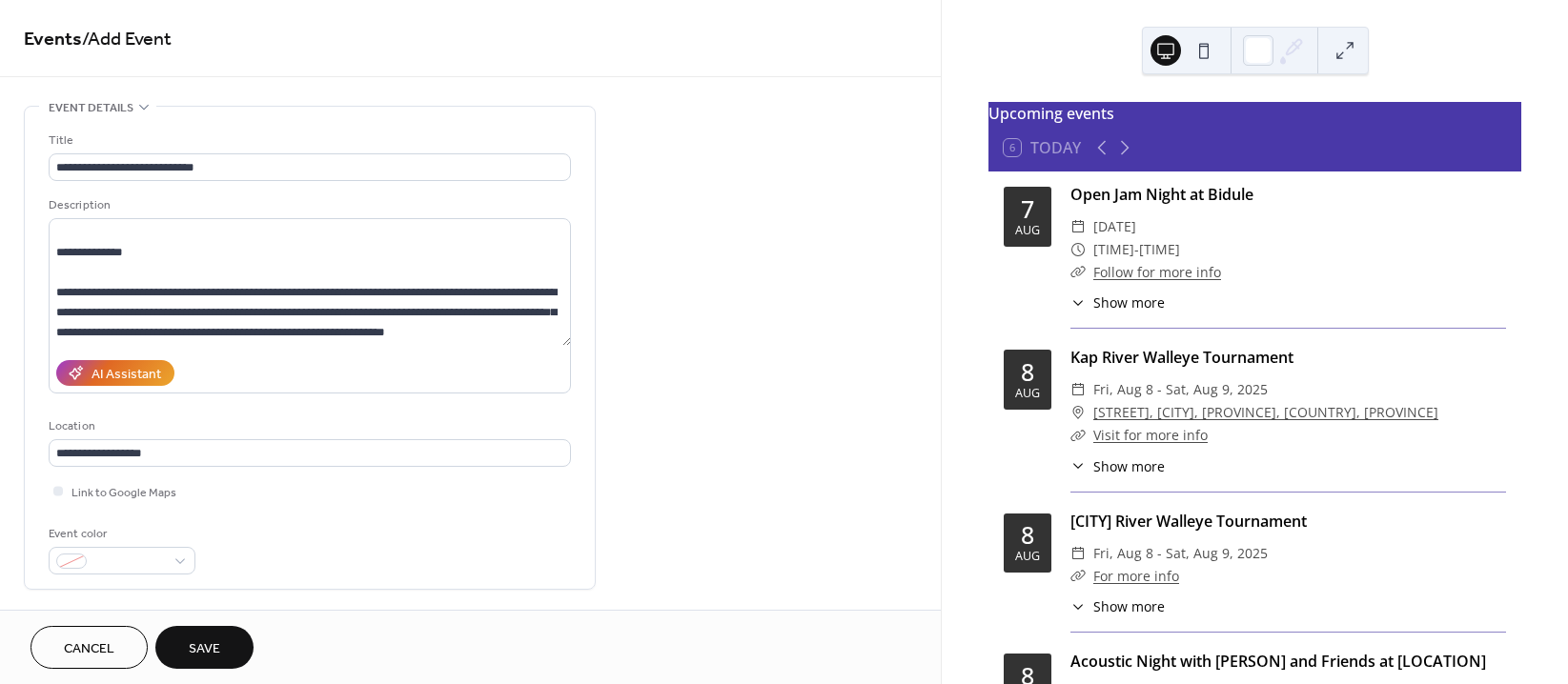 click on "Link to Google Maps" at bounding box center [310, 491] 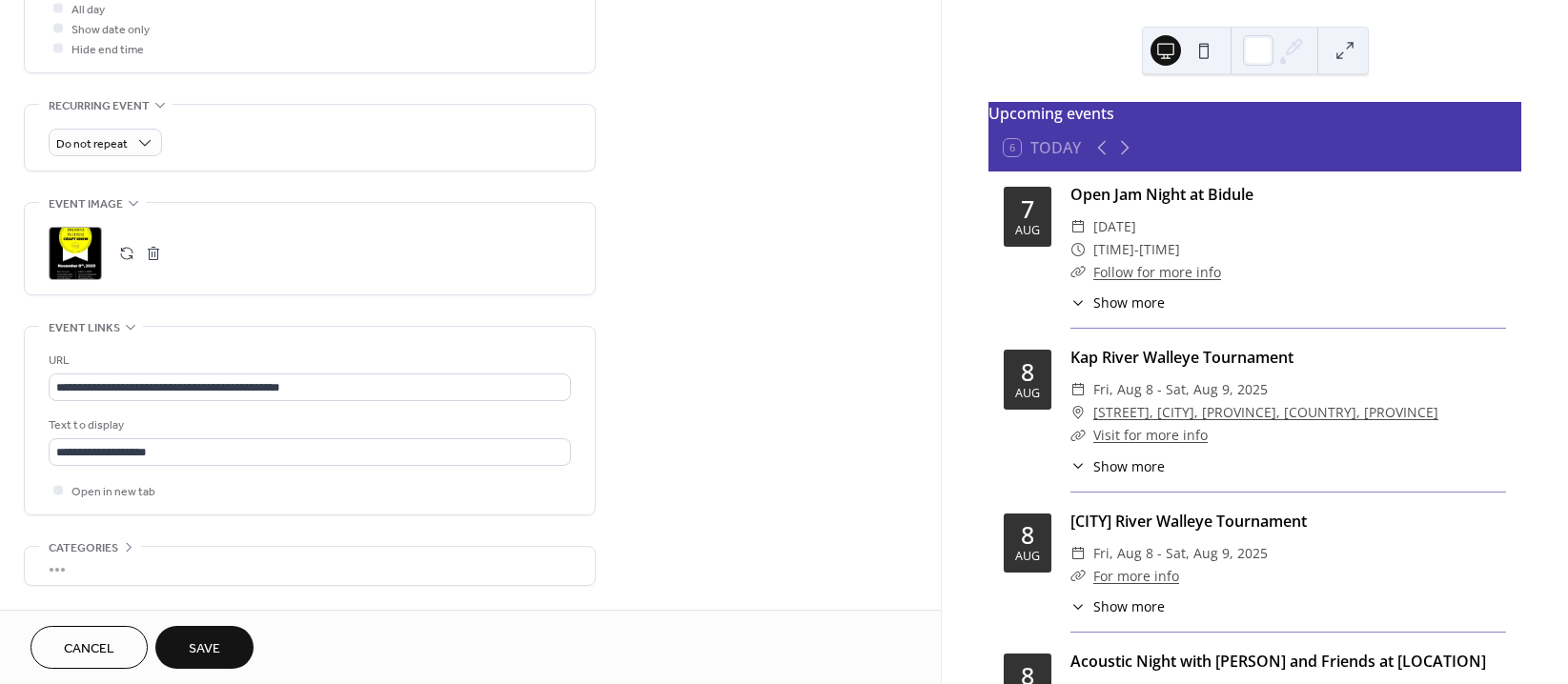 scroll, scrollTop: 762, scrollLeft: 0, axis: vertical 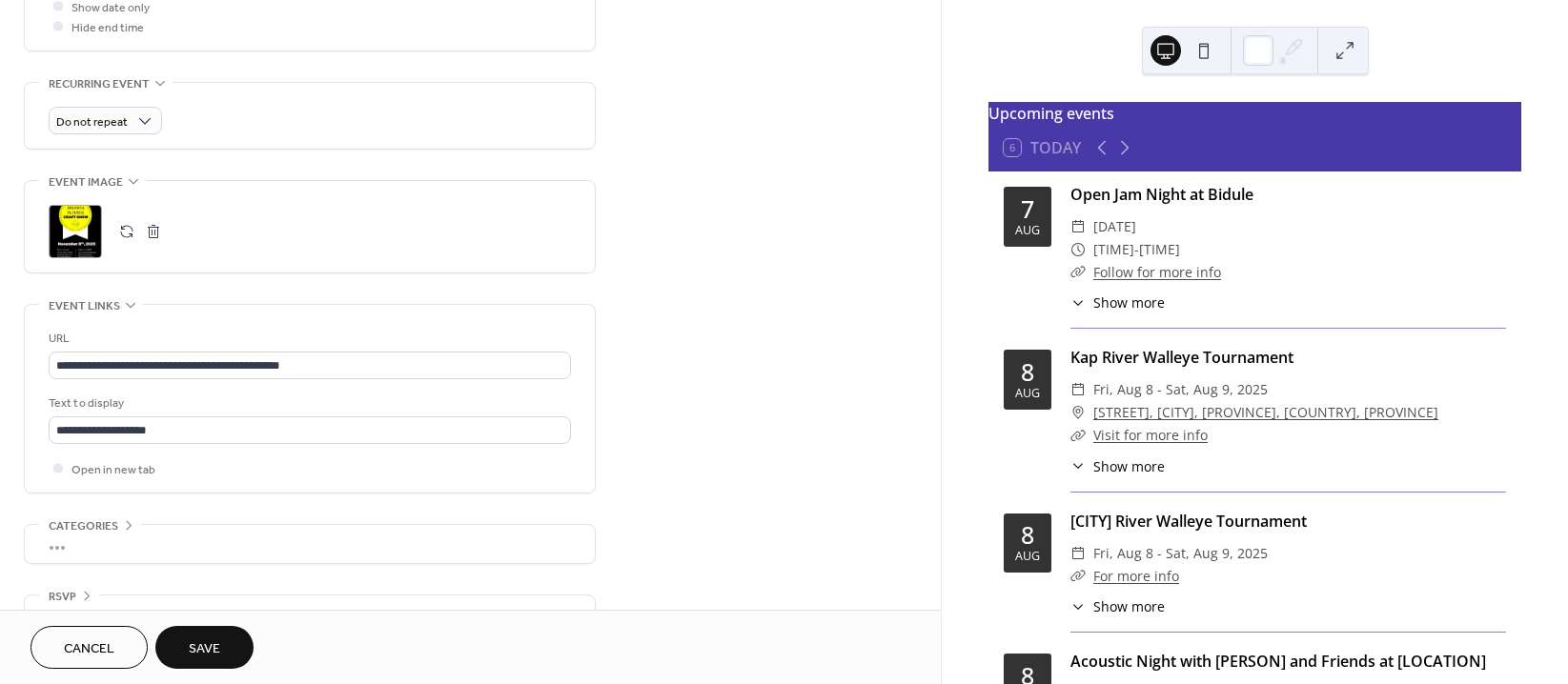 click on "Save" at bounding box center [204, 647] 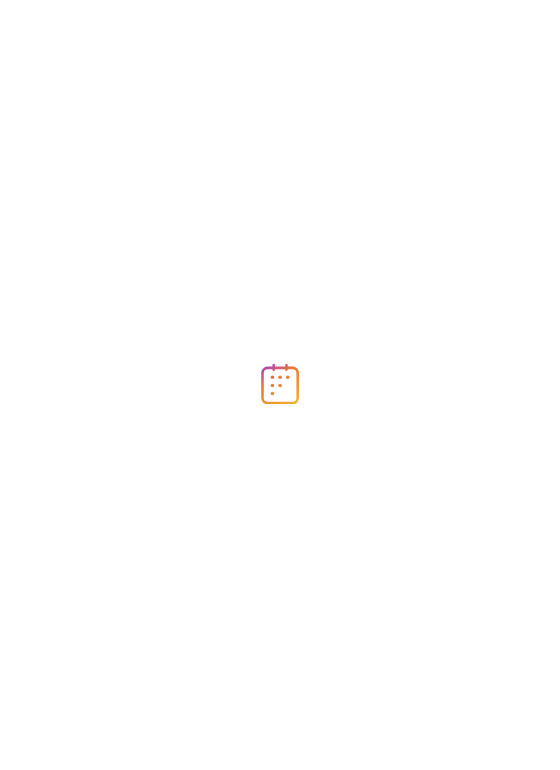 scroll, scrollTop: 0, scrollLeft: 0, axis: both 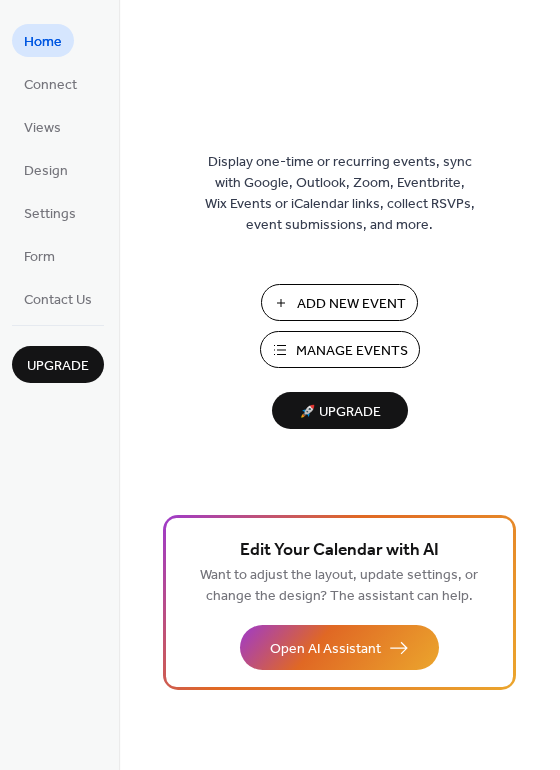 click on "Add New Event" at bounding box center [351, 304] 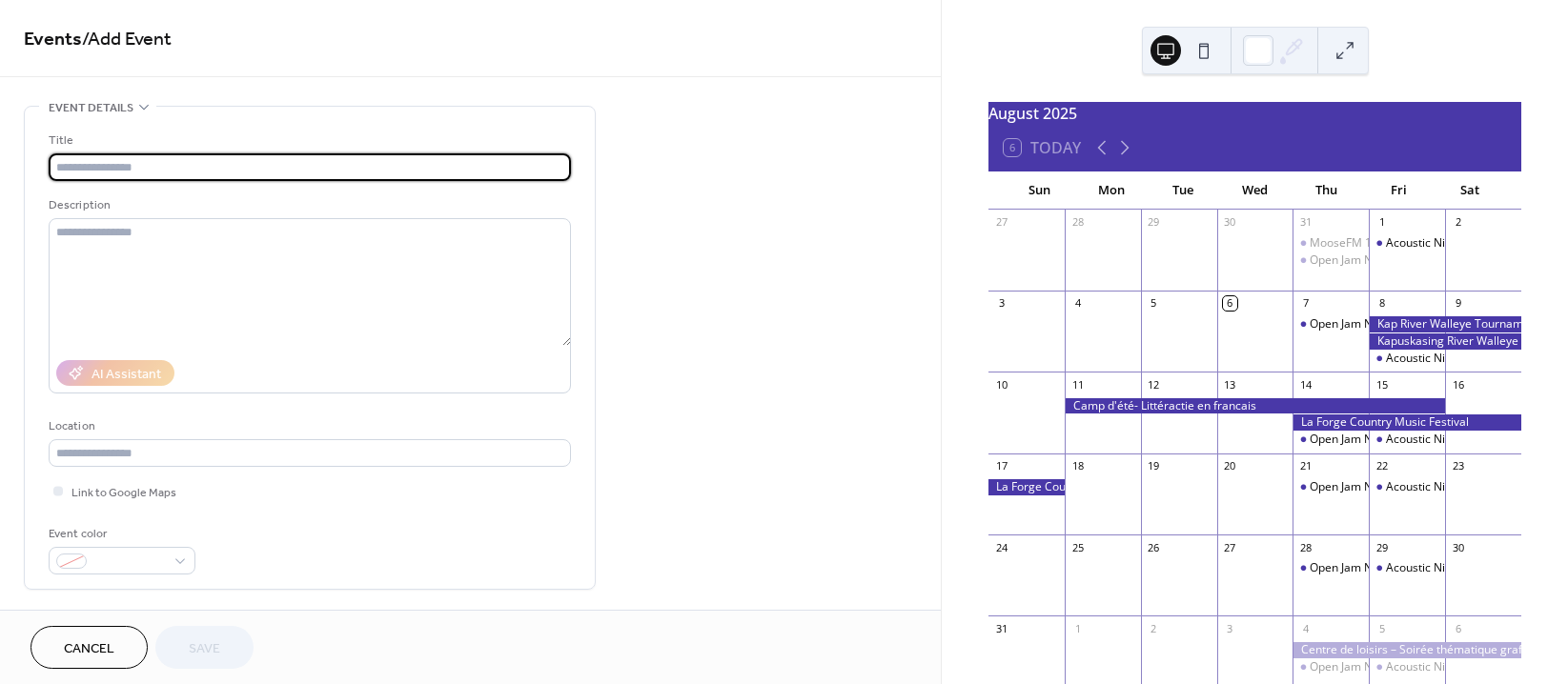 scroll, scrollTop: 0, scrollLeft: 0, axis: both 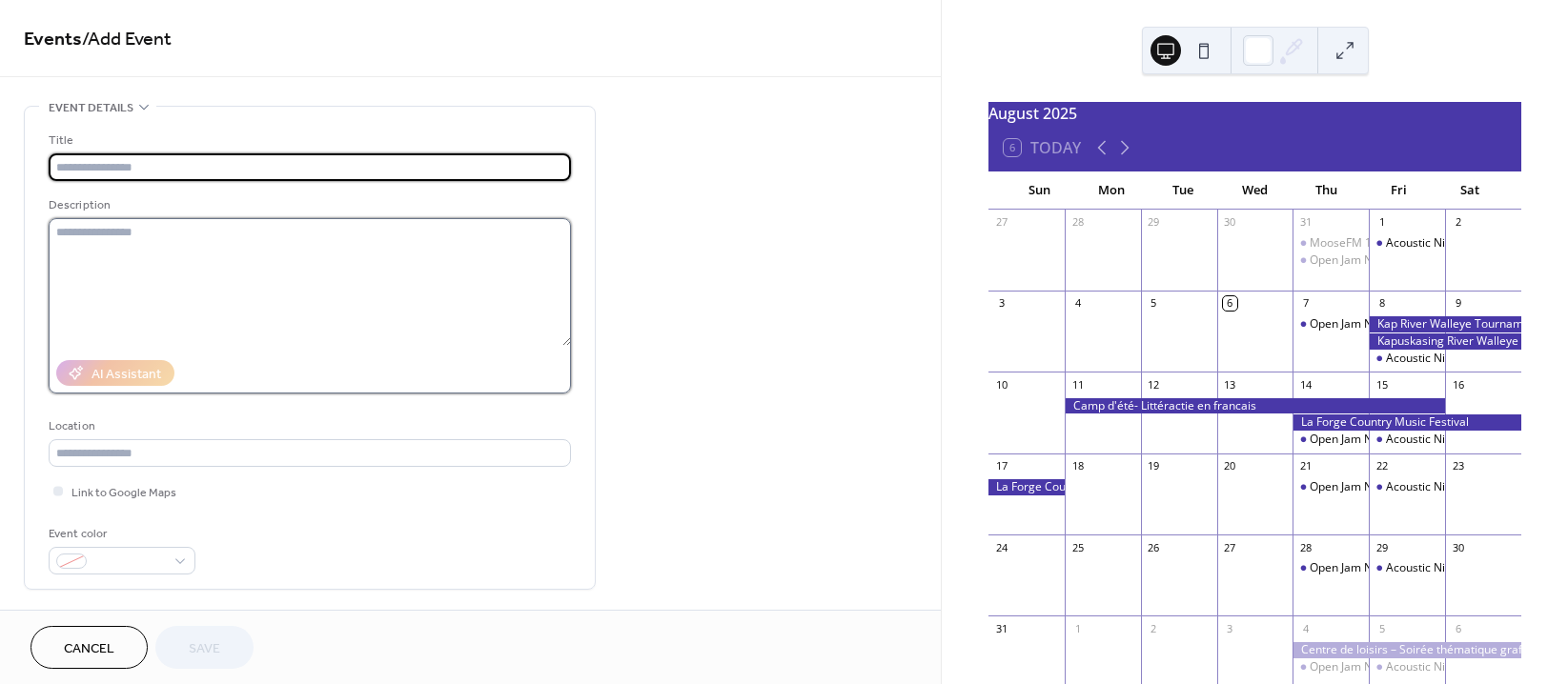 click at bounding box center (310, 282) 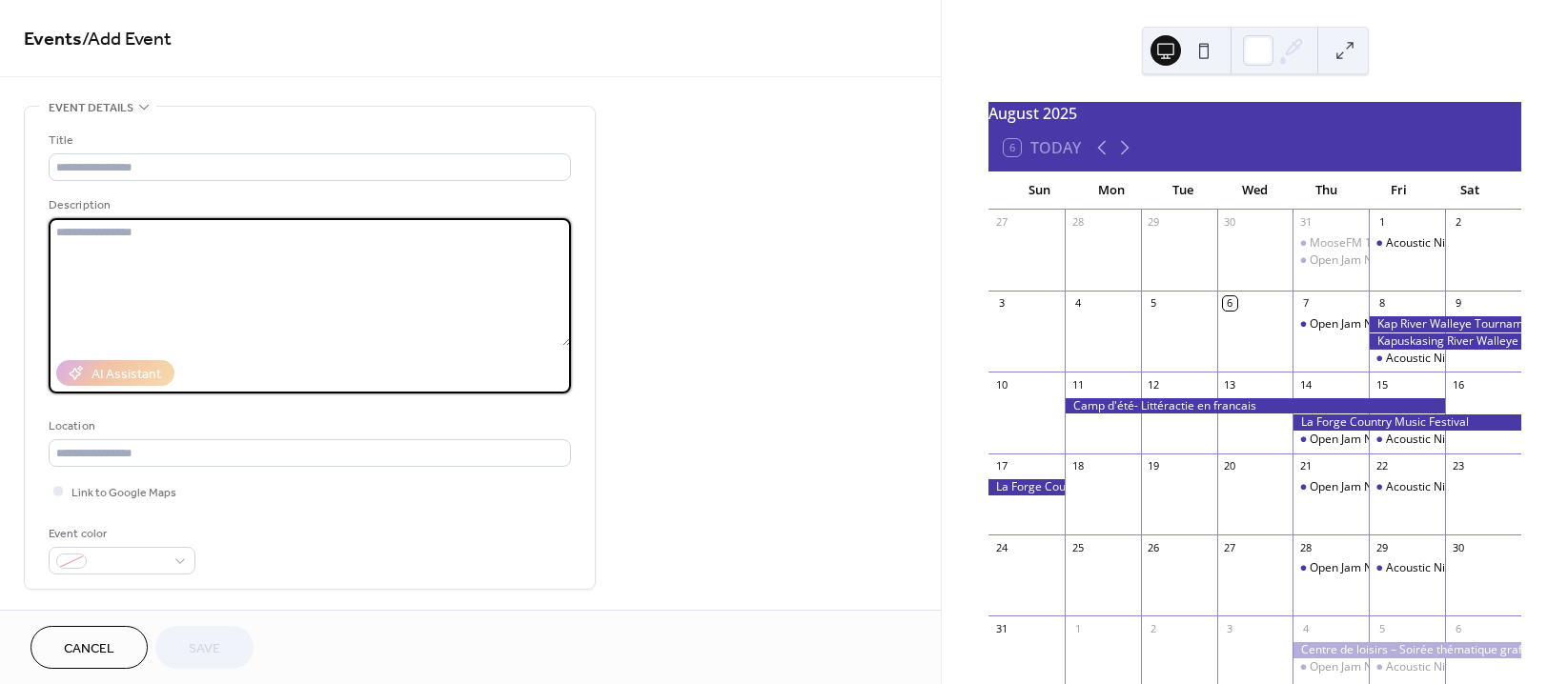 paste on "**********" 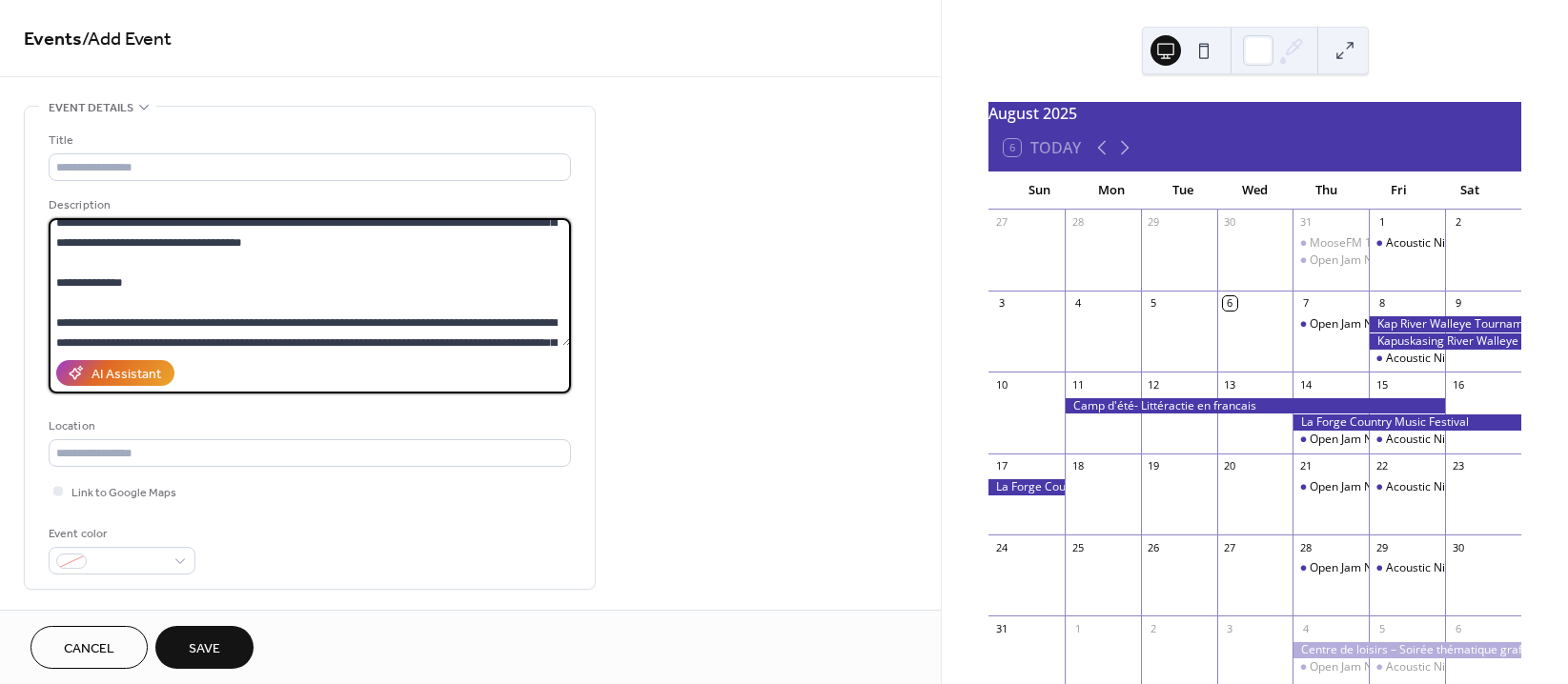 scroll, scrollTop: 0, scrollLeft: 0, axis: both 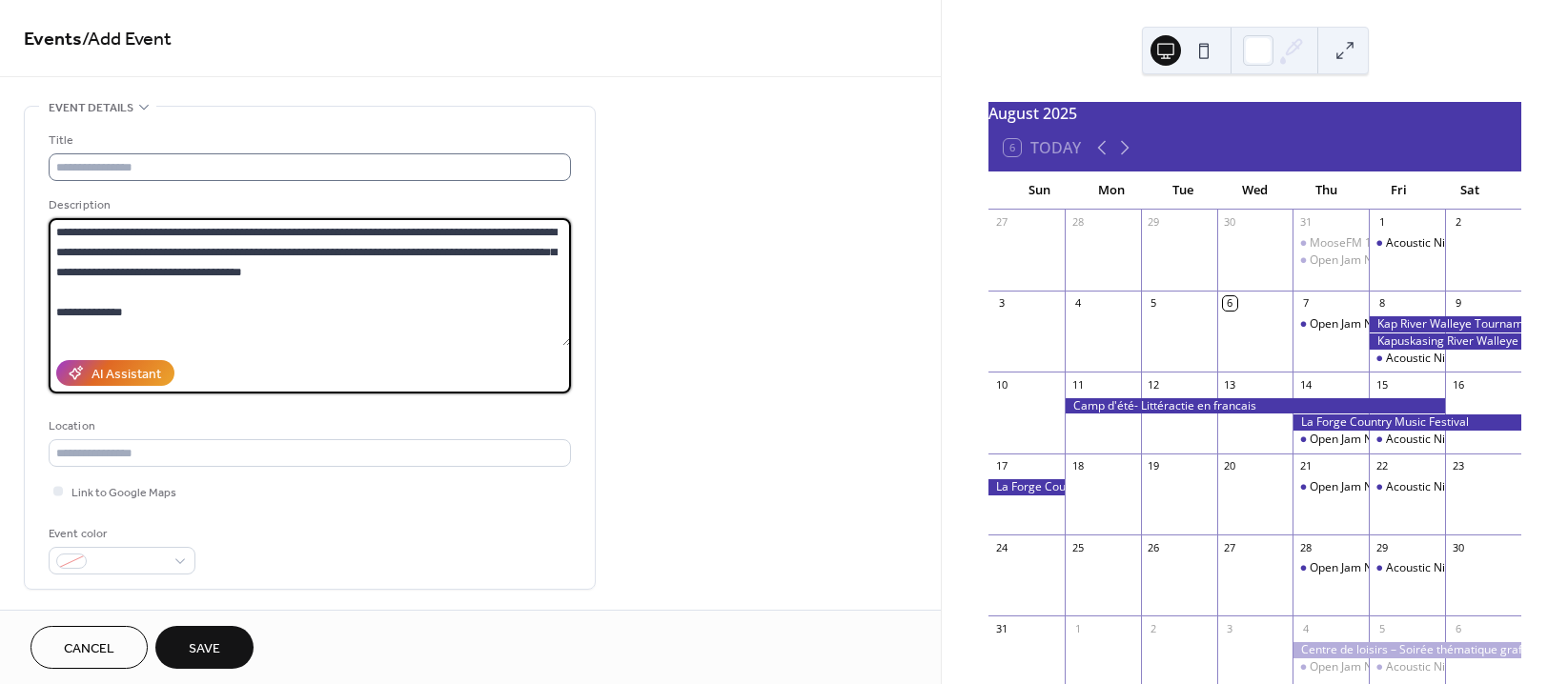 type on "**********" 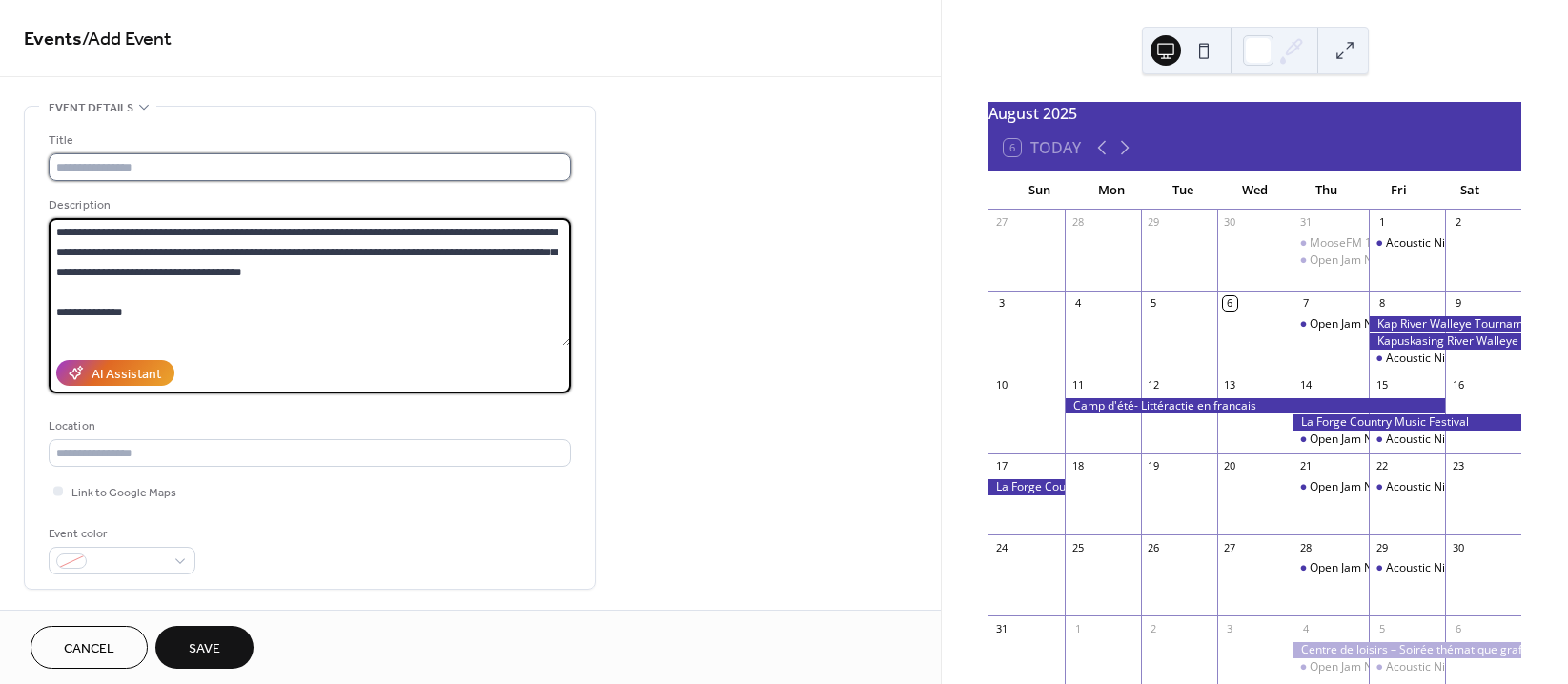 click at bounding box center [310, 167] 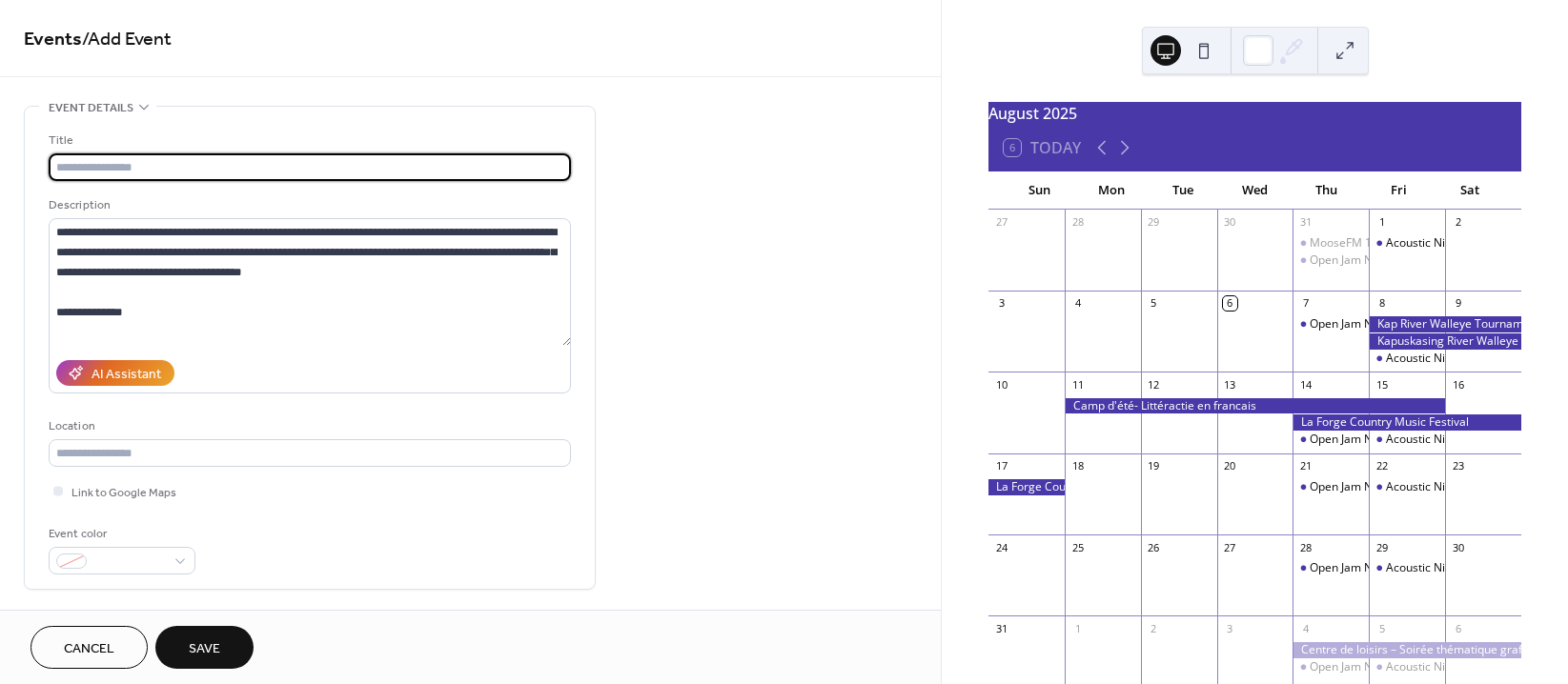 paste on "**********" 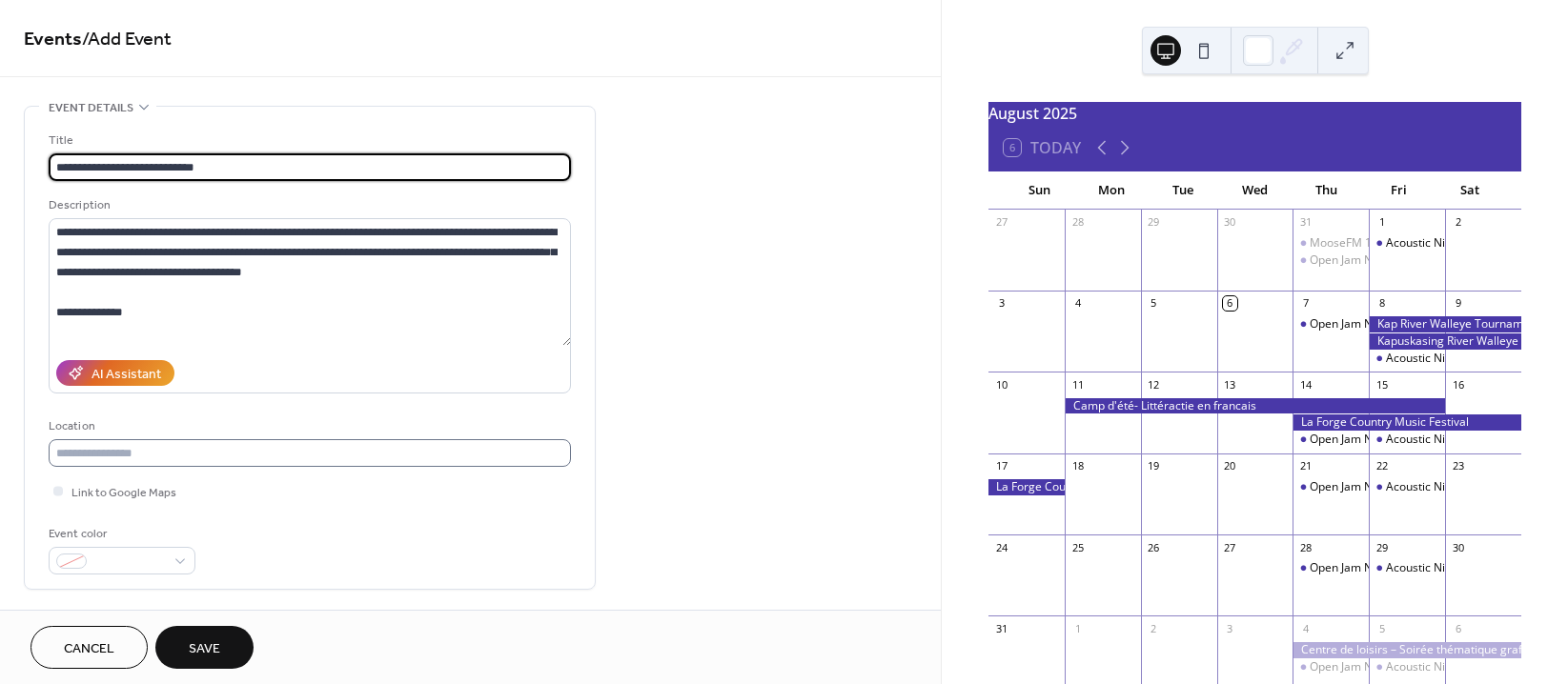 type on "**********" 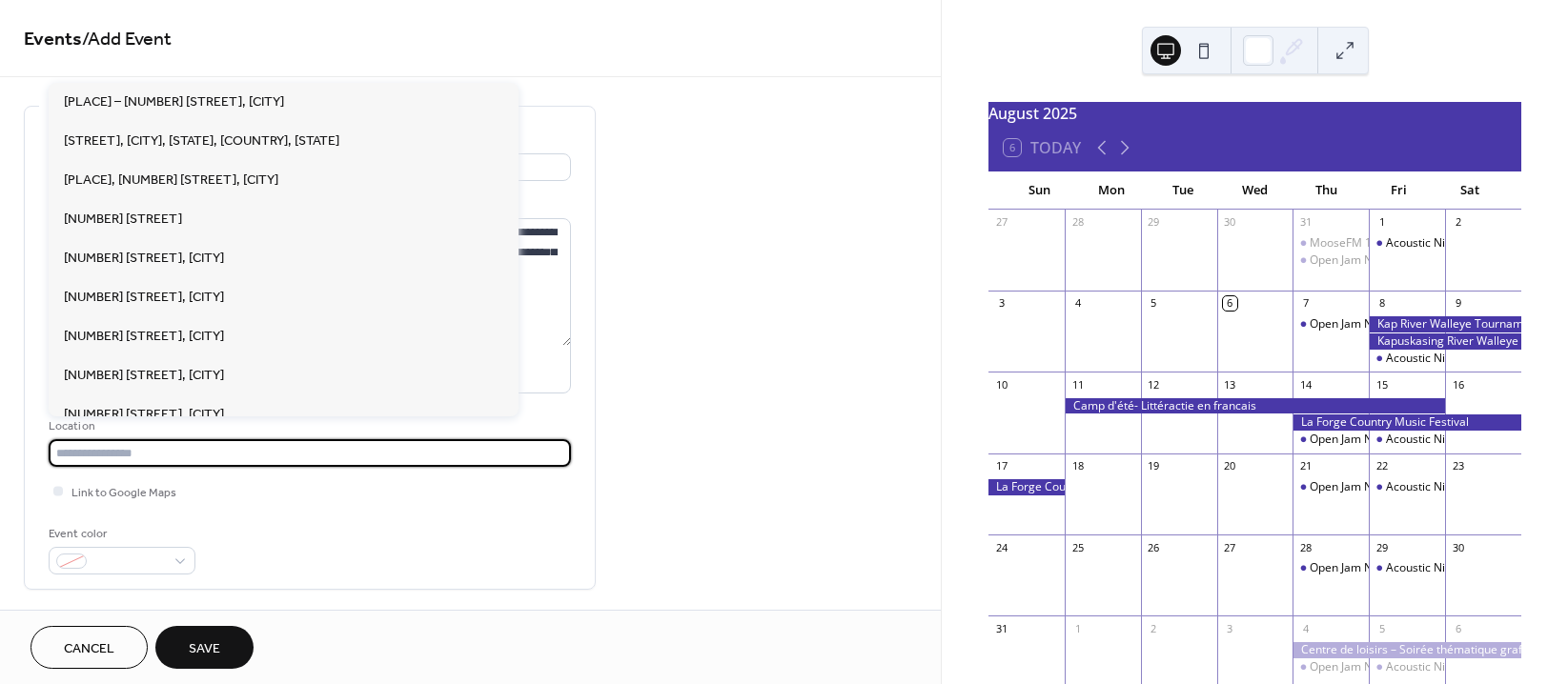 click at bounding box center (310, 453) 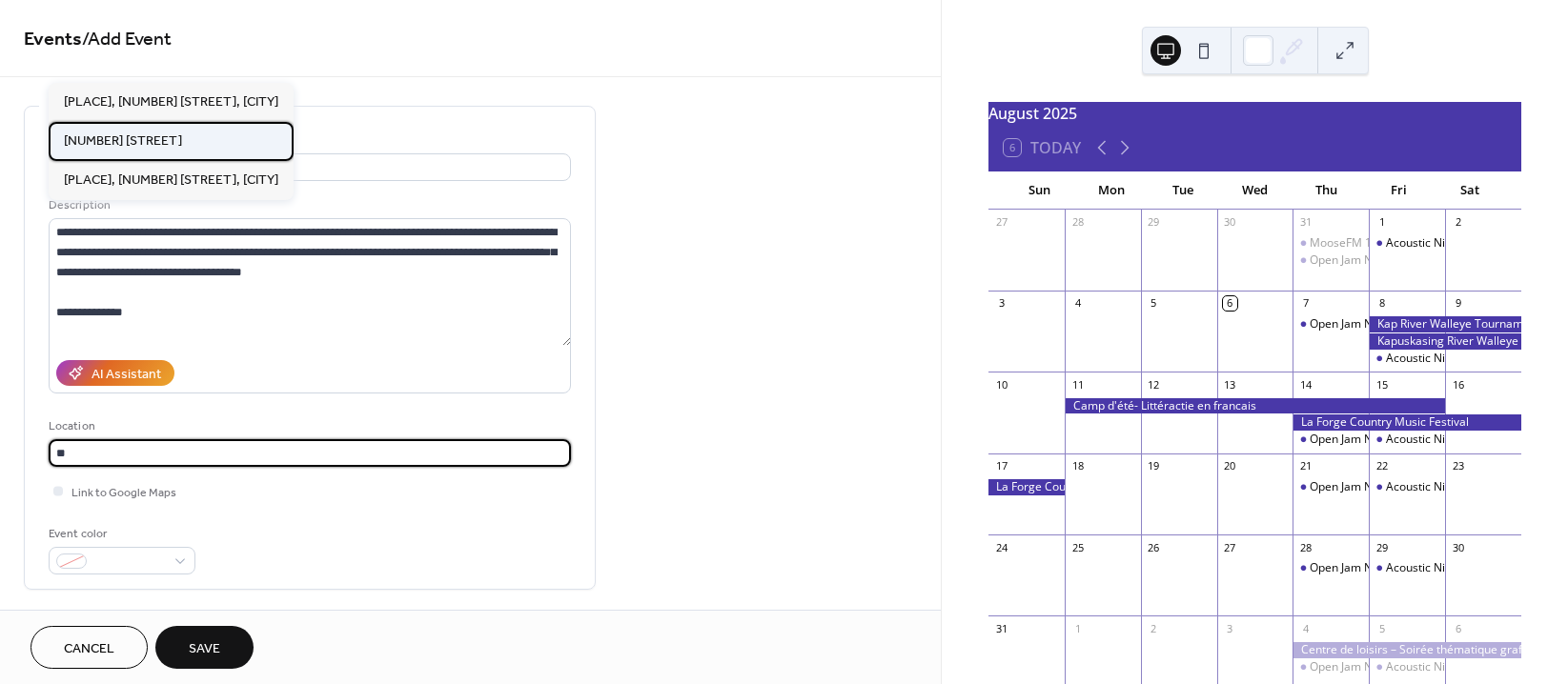 click on "[NUMBER] [STREET]" at bounding box center [123, 141] 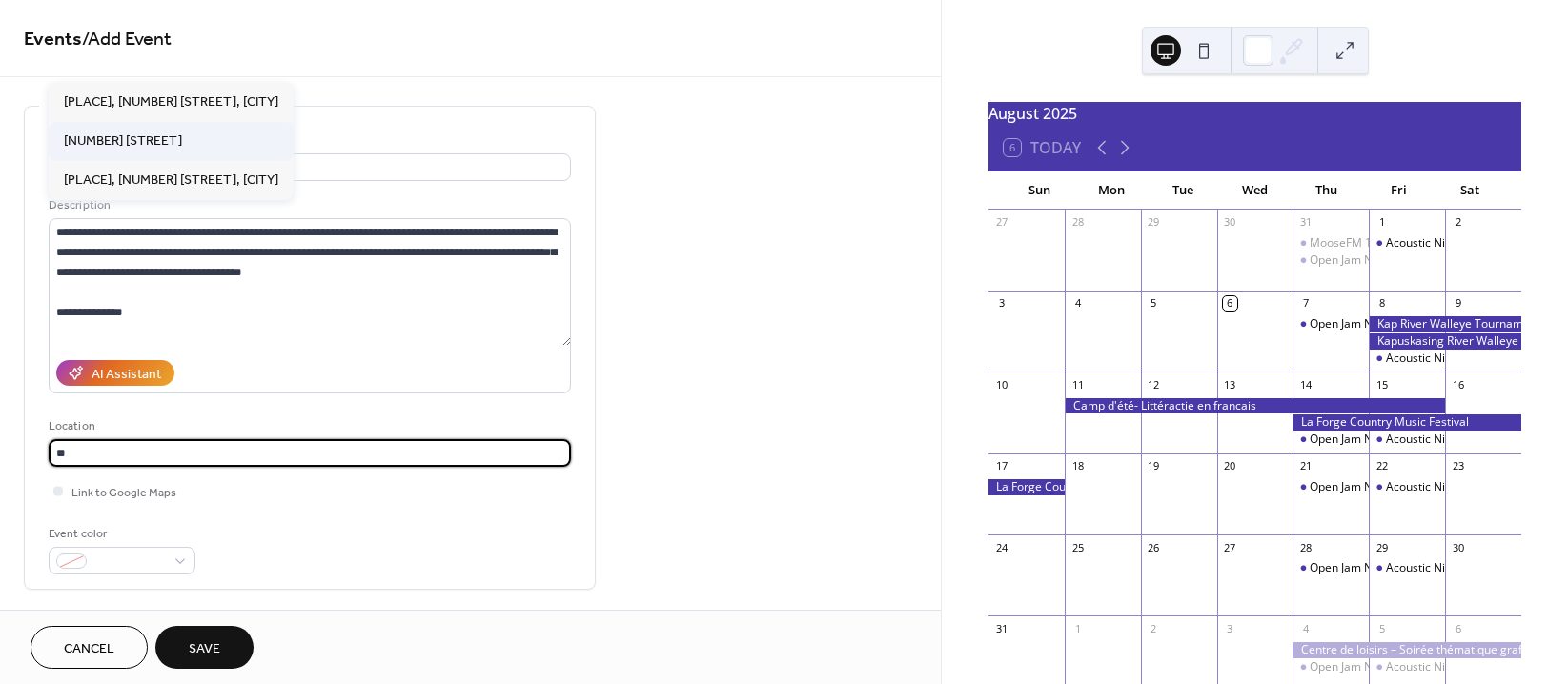 type on "**********" 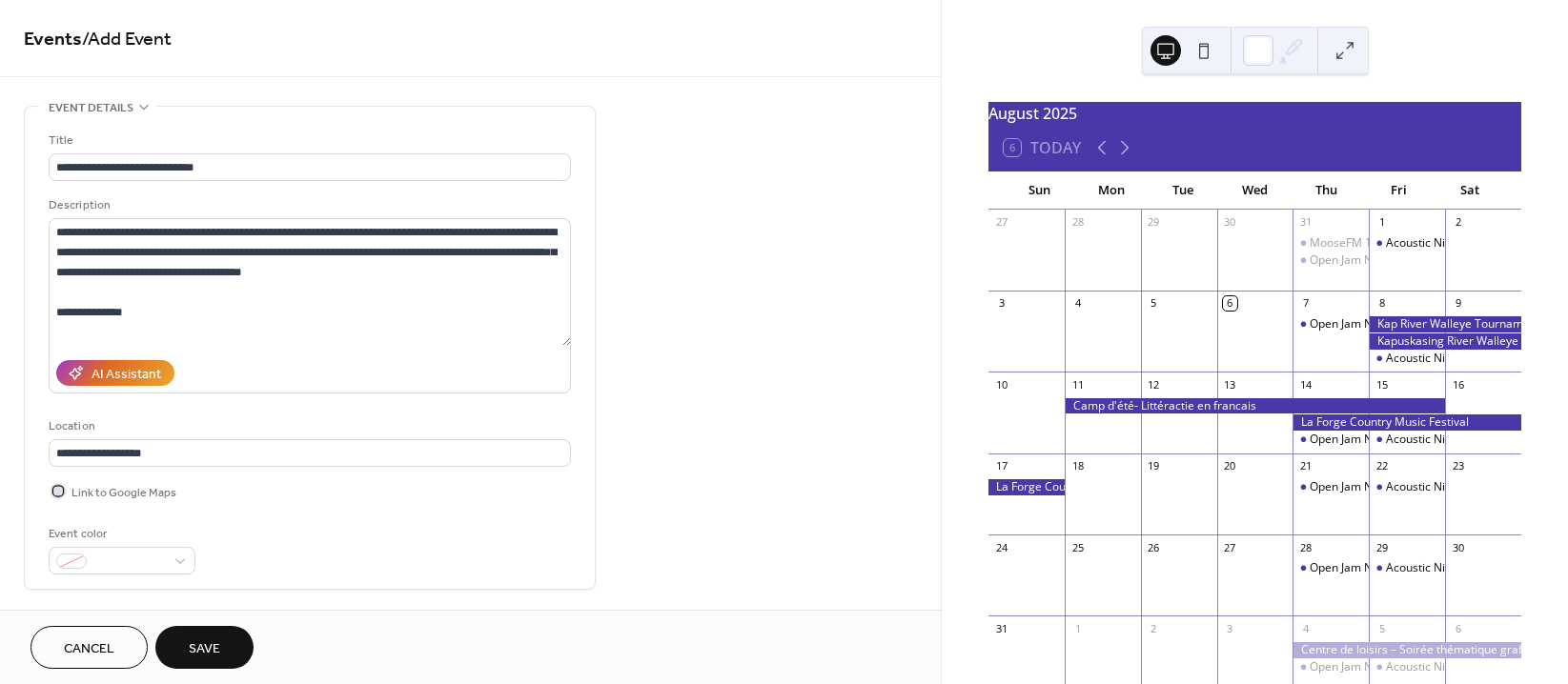 click at bounding box center [58, 491] 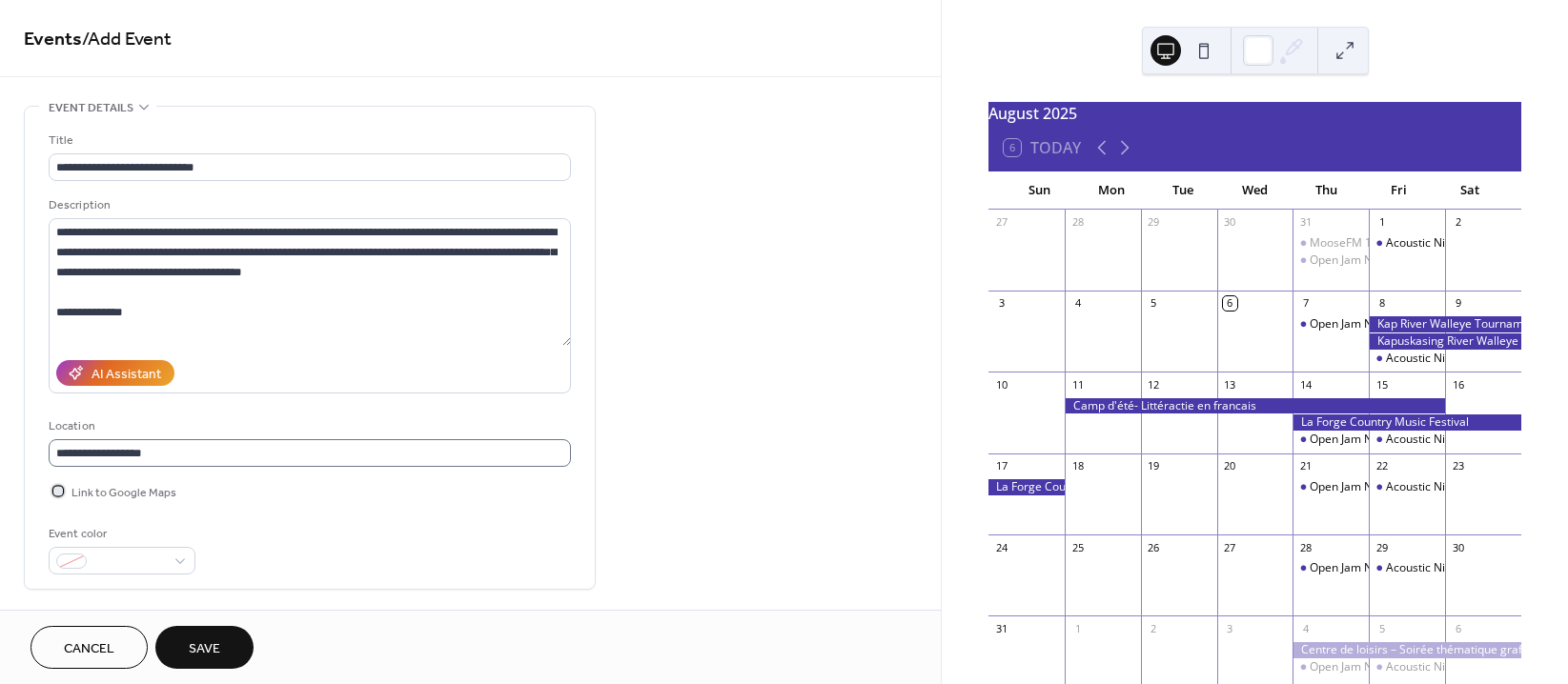 scroll, scrollTop: 1, scrollLeft: 0, axis: vertical 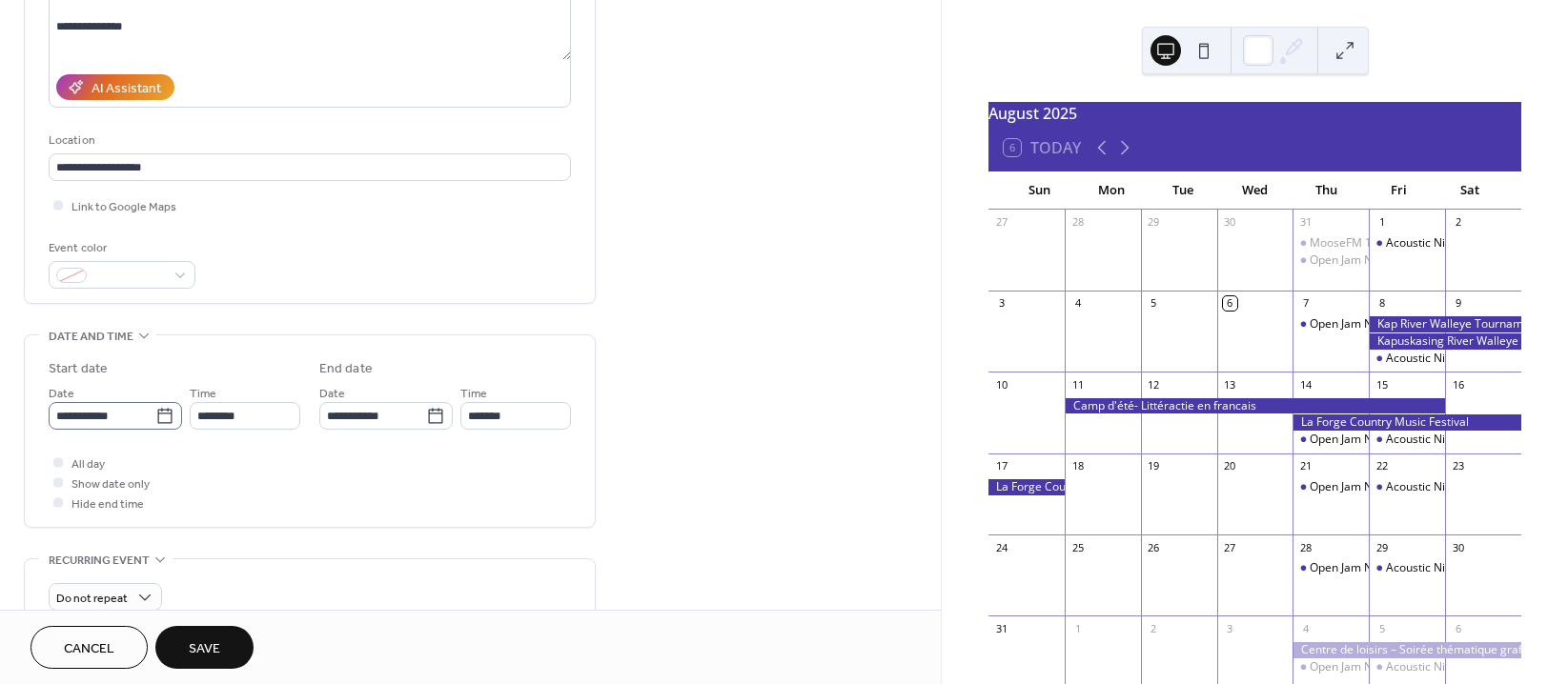 click 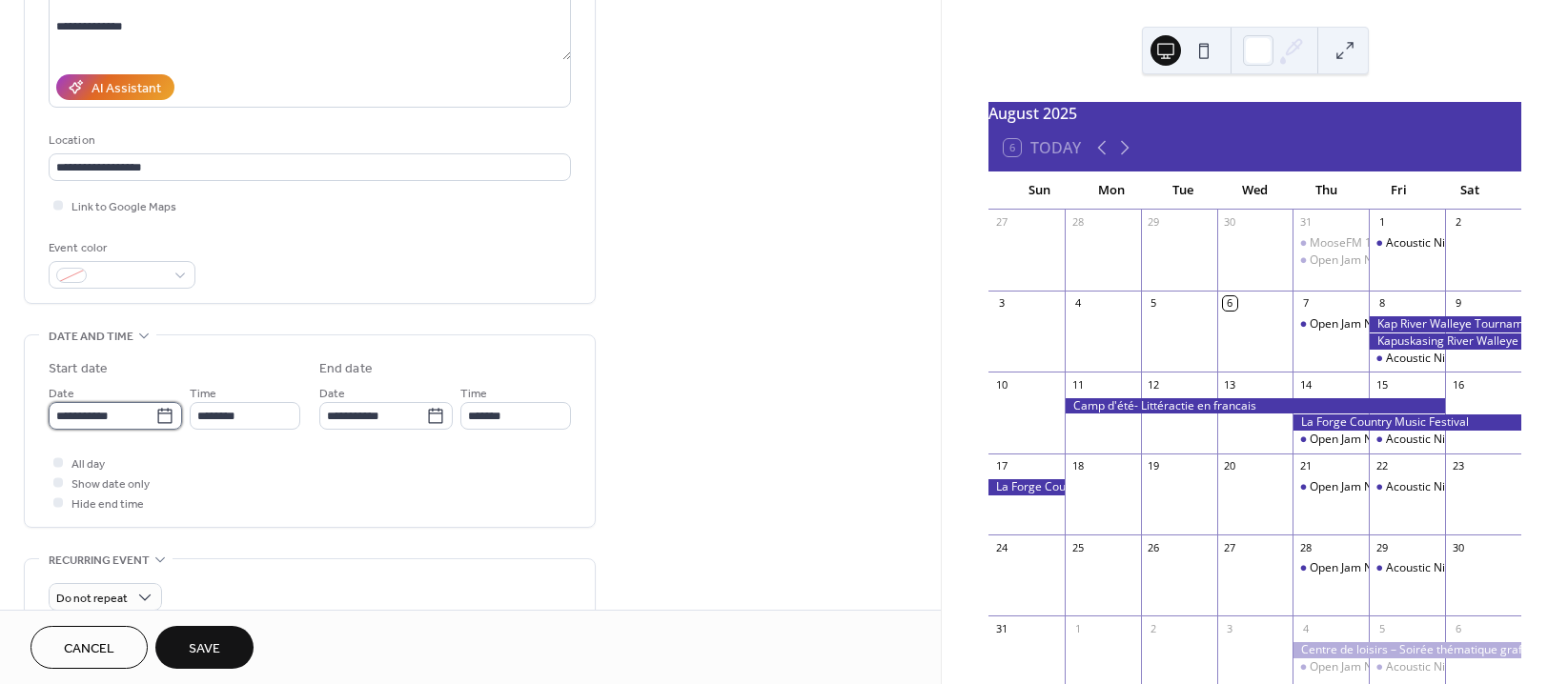 click on "**********" at bounding box center [102, 415] 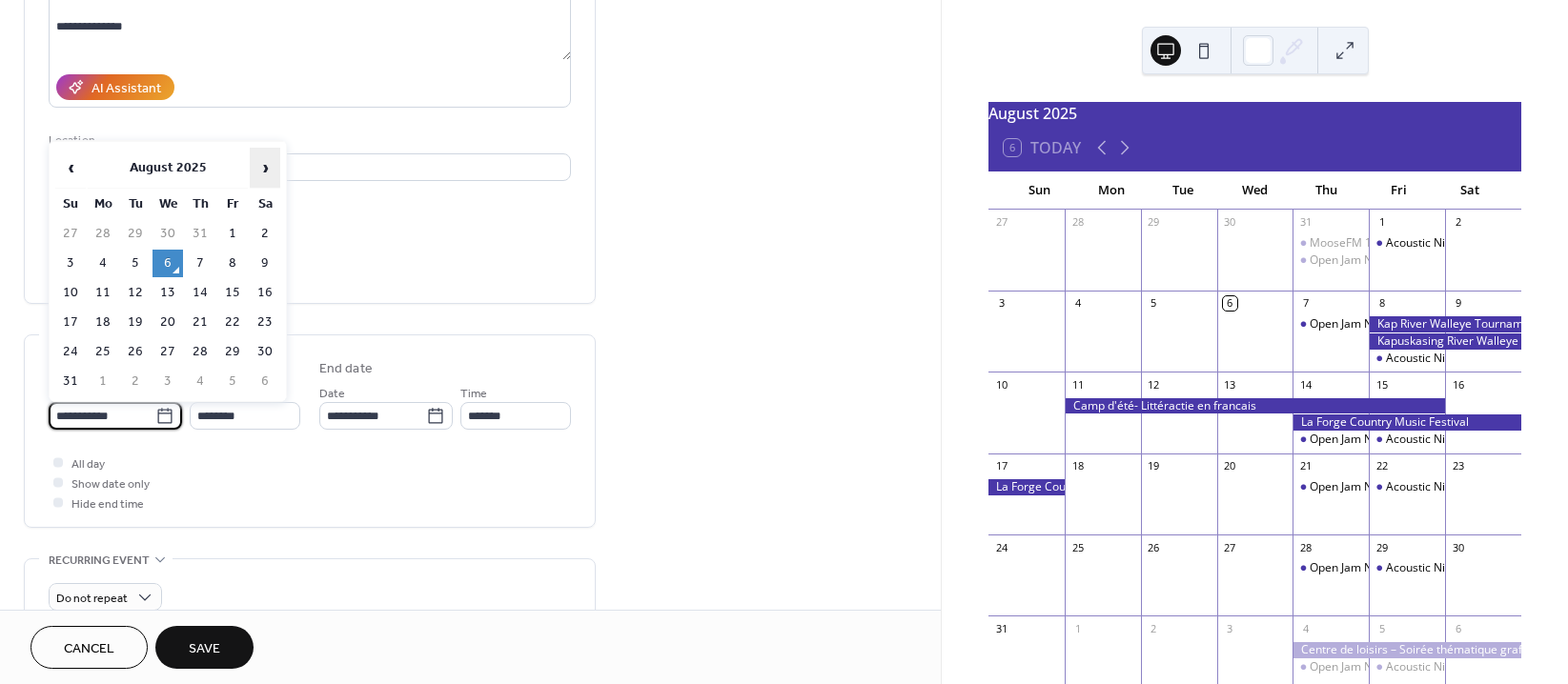 click on "›" at bounding box center (265, 168) 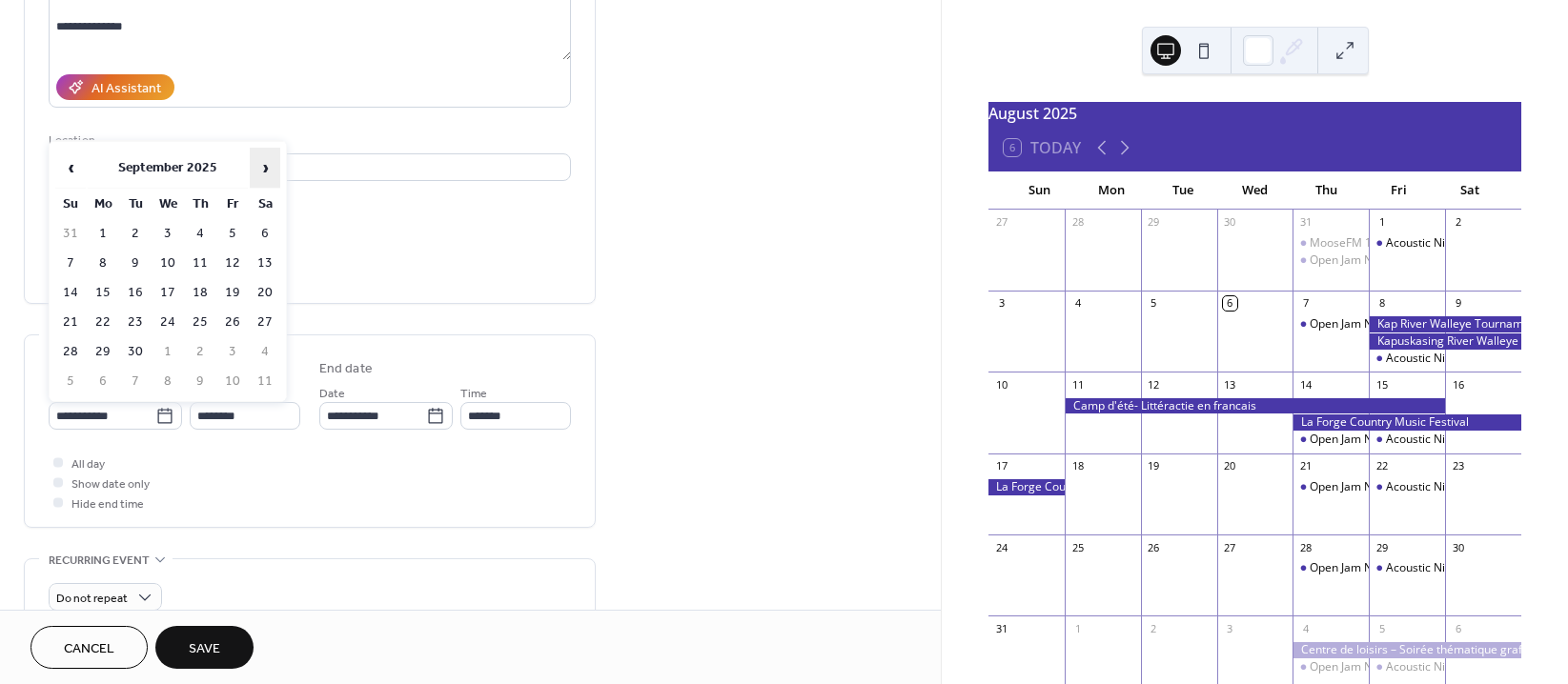 click on "›" at bounding box center [265, 168] 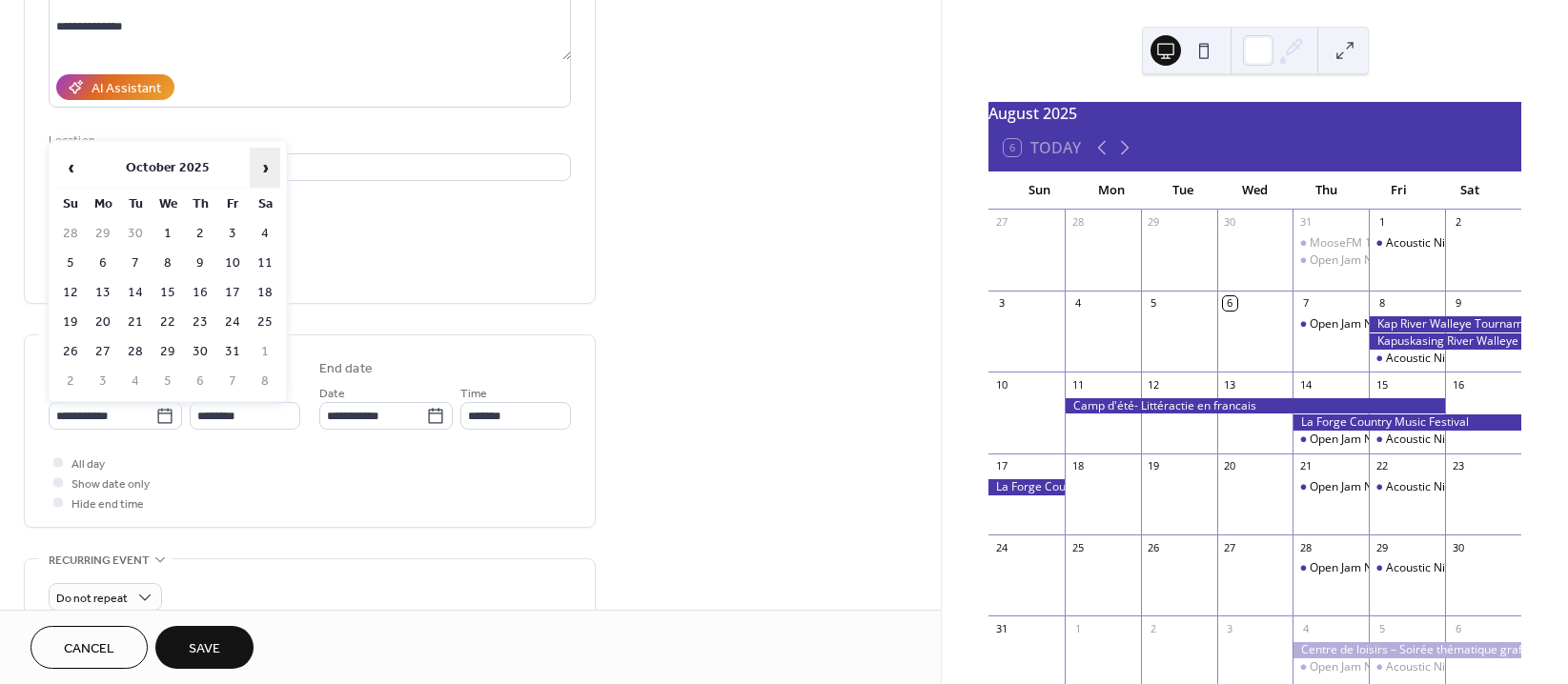 click on "›" at bounding box center (265, 168) 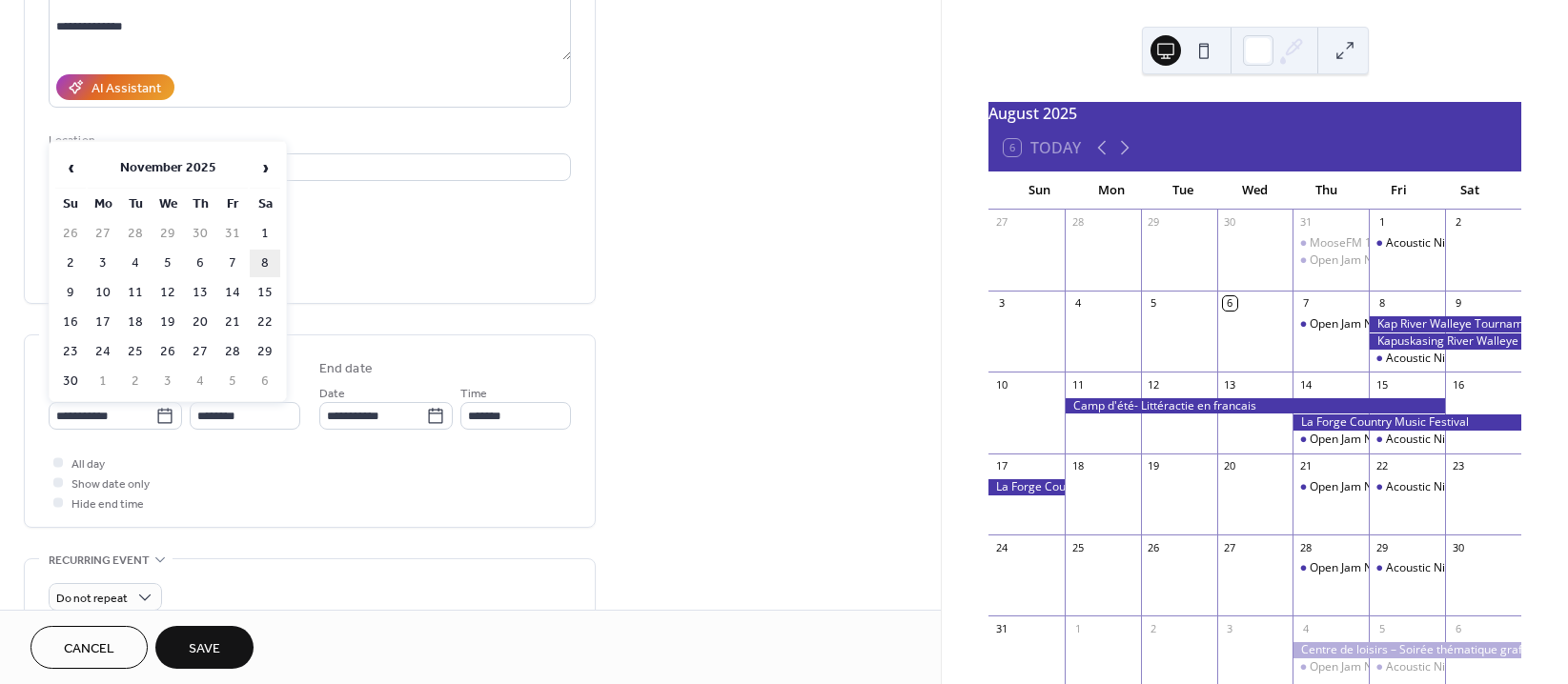 click on "8" at bounding box center [265, 263] 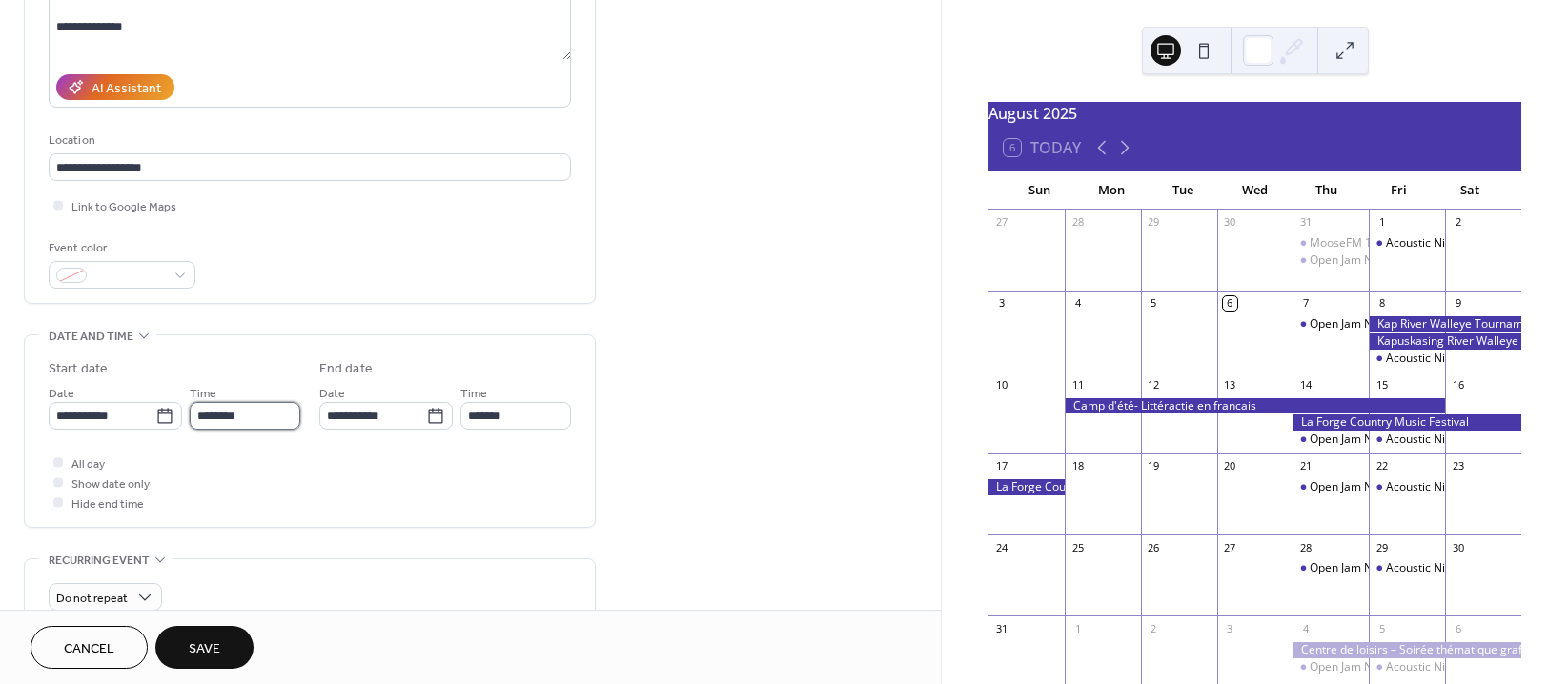 click on "********" at bounding box center [245, 415] 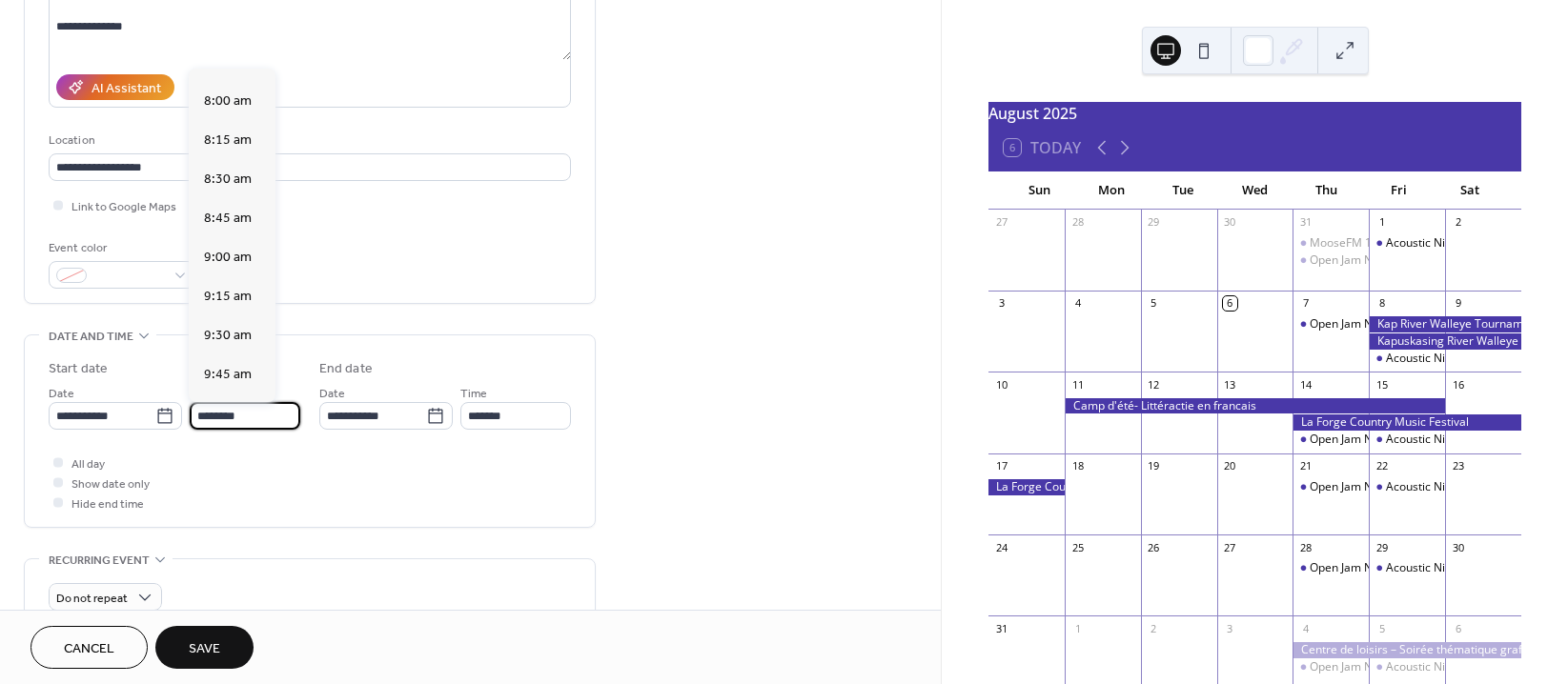 scroll, scrollTop: 1208, scrollLeft: 0, axis: vertical 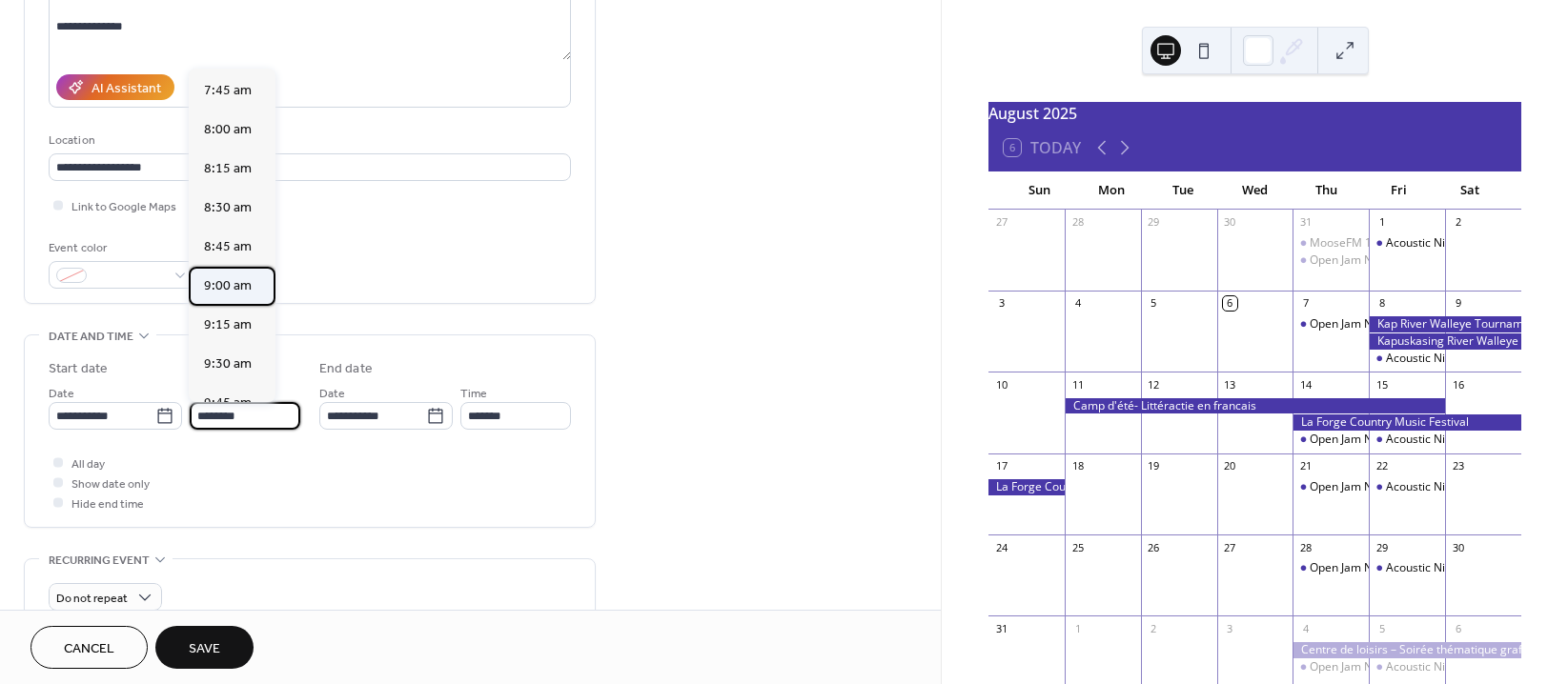 click on "[TIME]" at bounding box center (228, 286) 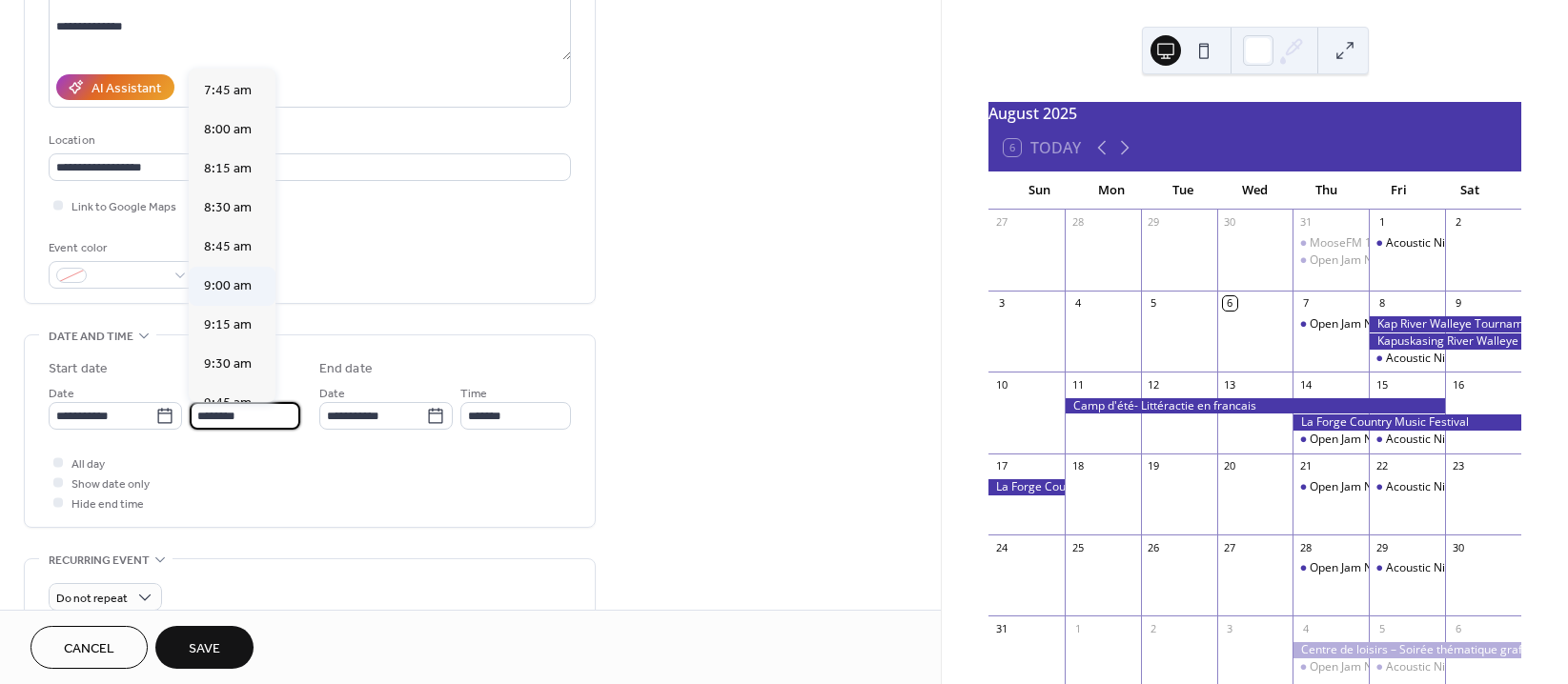 type on "*******" 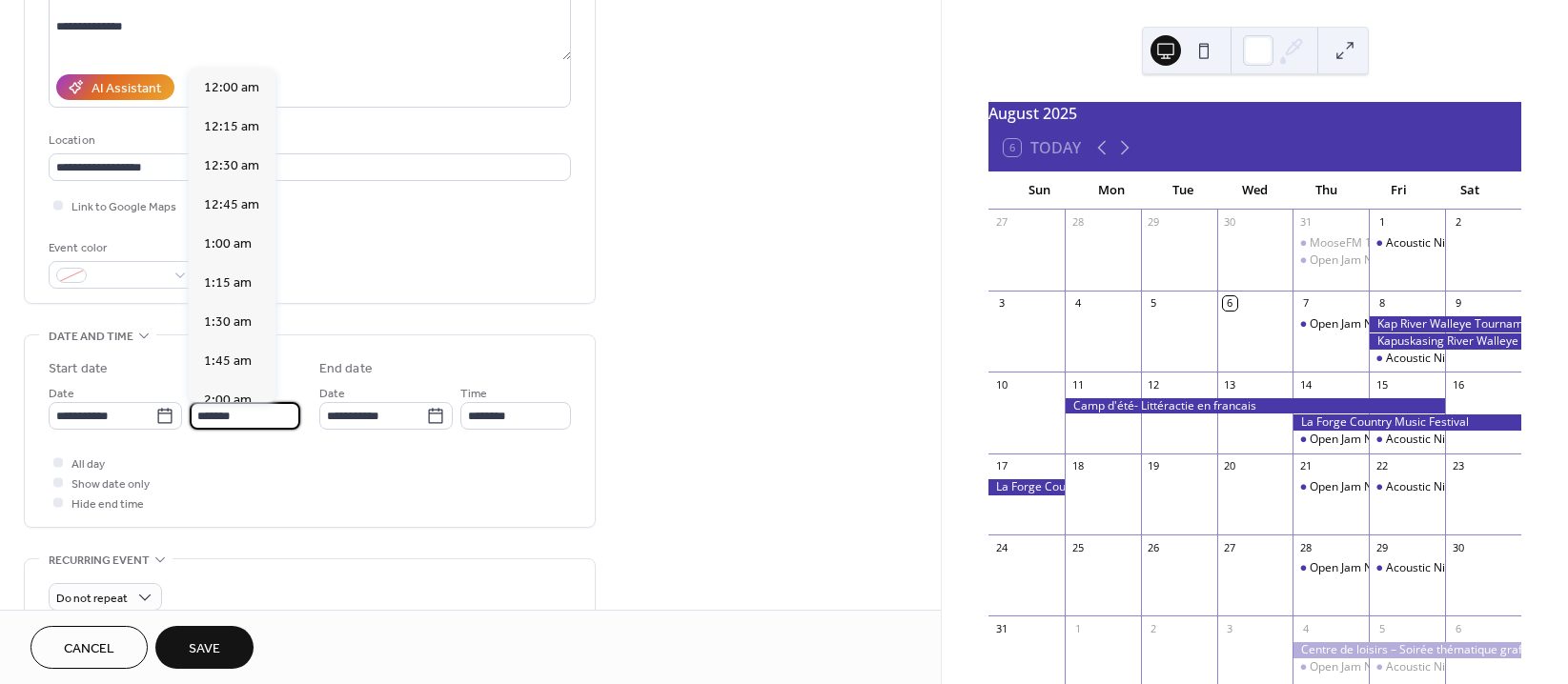 click on "*******" at bounding box center [245, 415] 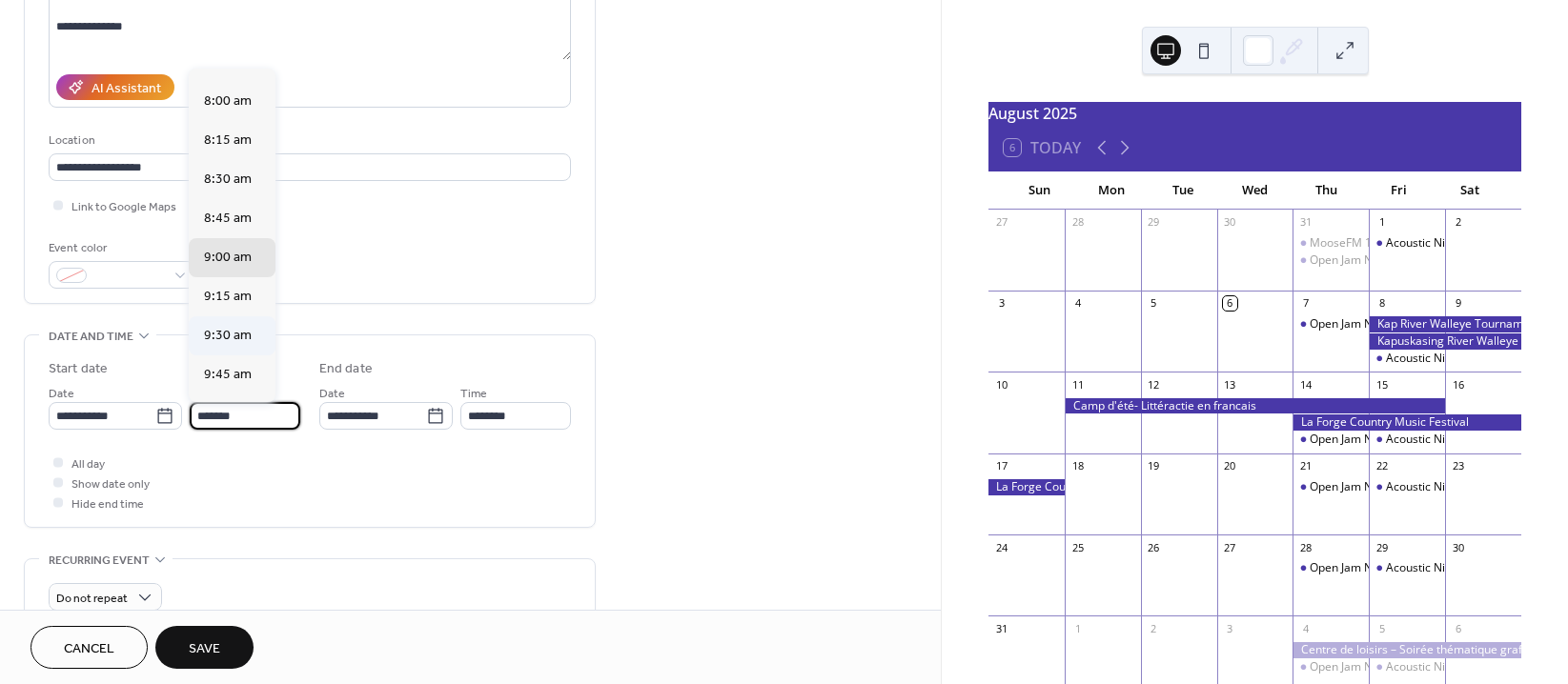 scroll, scrollTop: 1216, scrollLeft: 0, axis: vertical 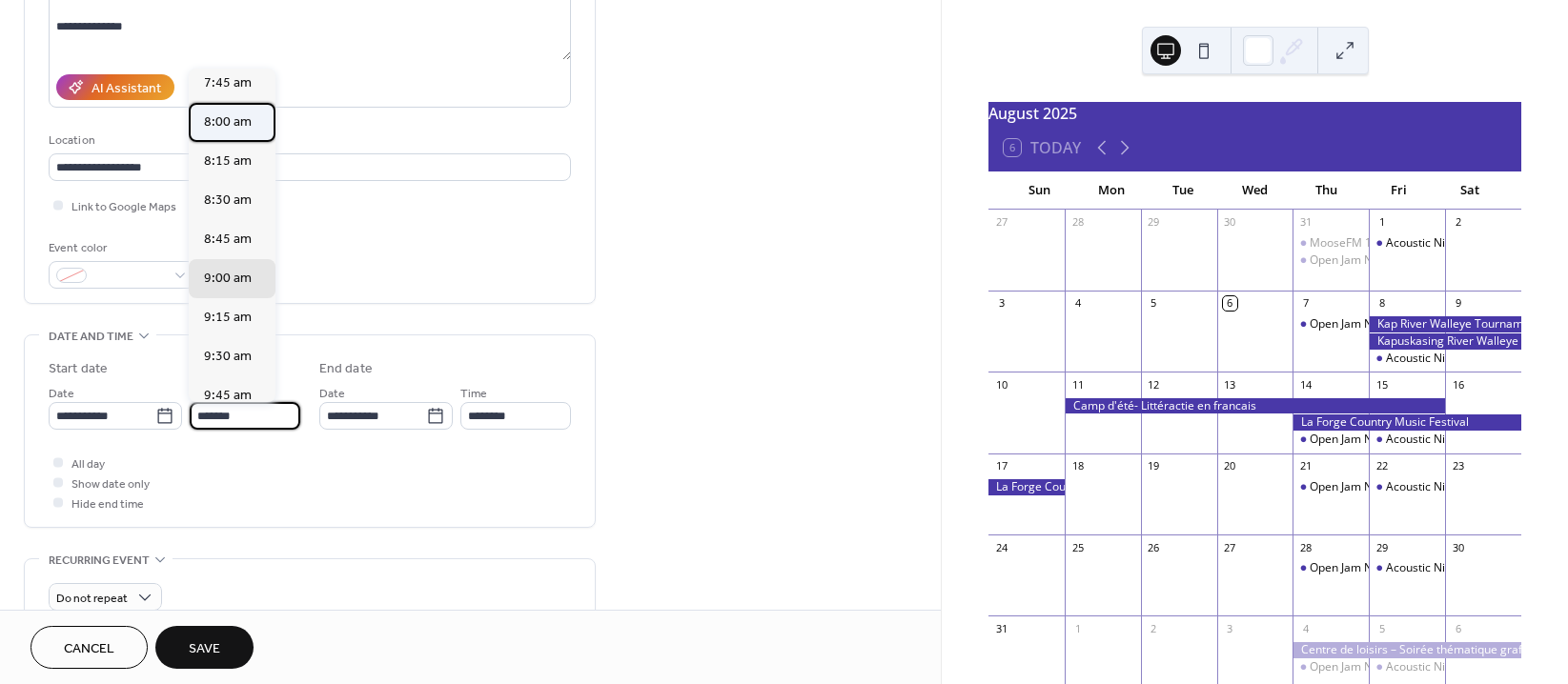 click on "[TIME]" at bounding box center [228, 122] 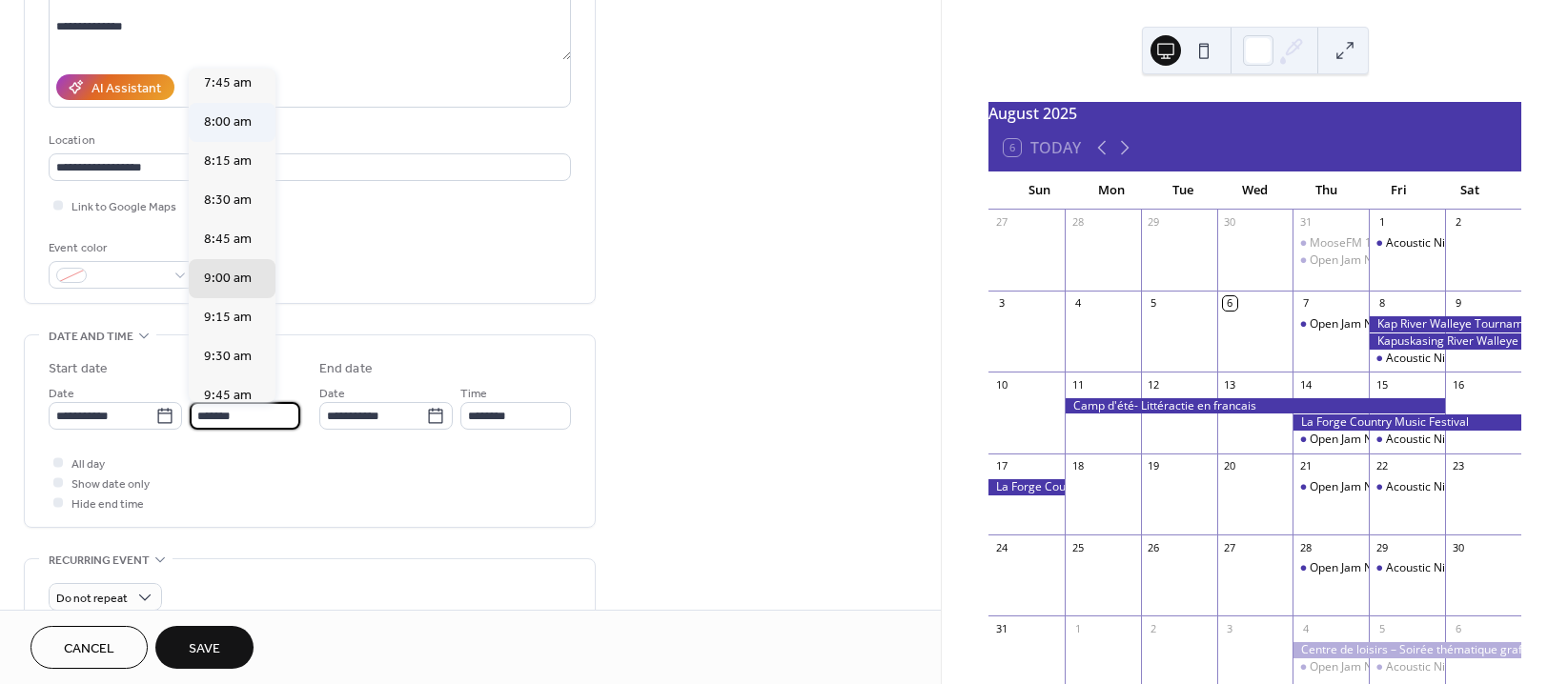 type on "*******" 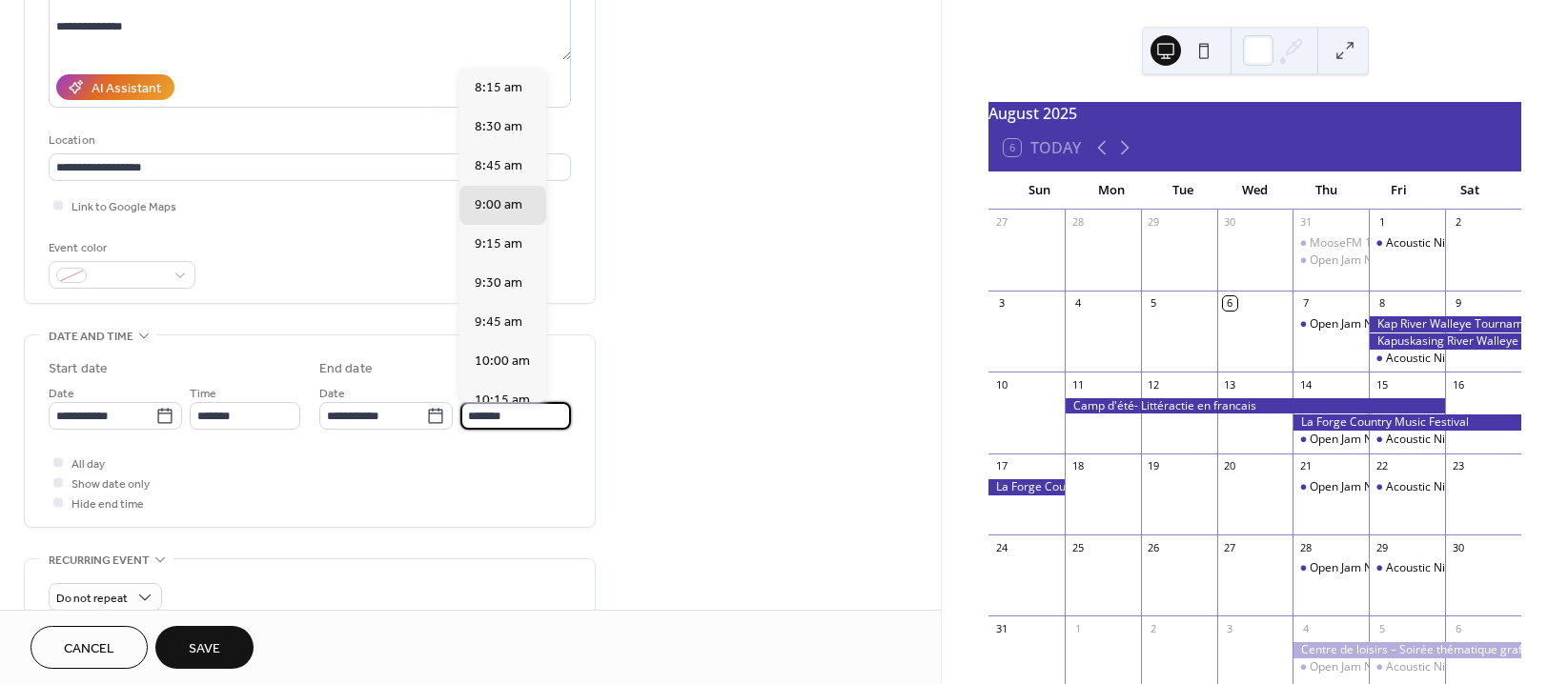 click on "*******" at bounding box center (516, 415) 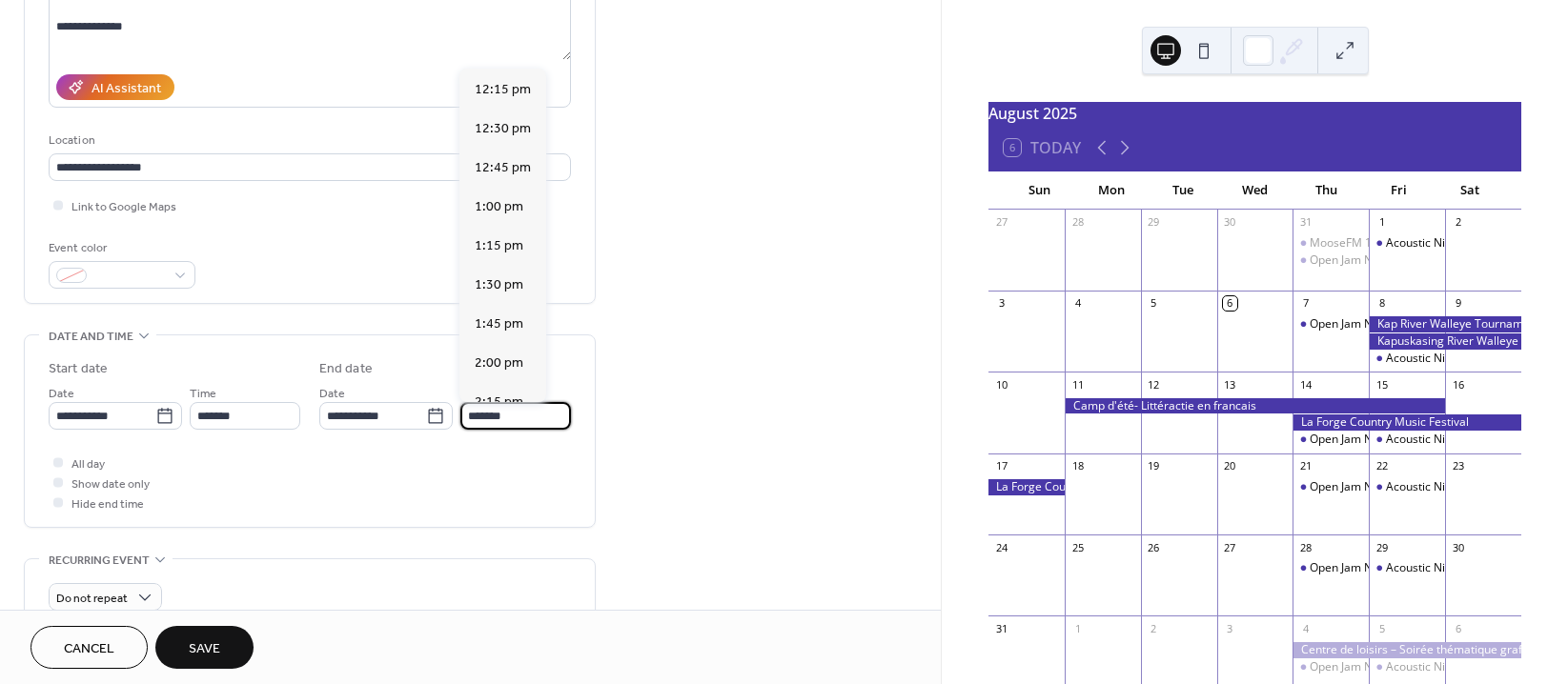 scroll, scrollTop: 667, scrollLeft: 0, axis: vertical 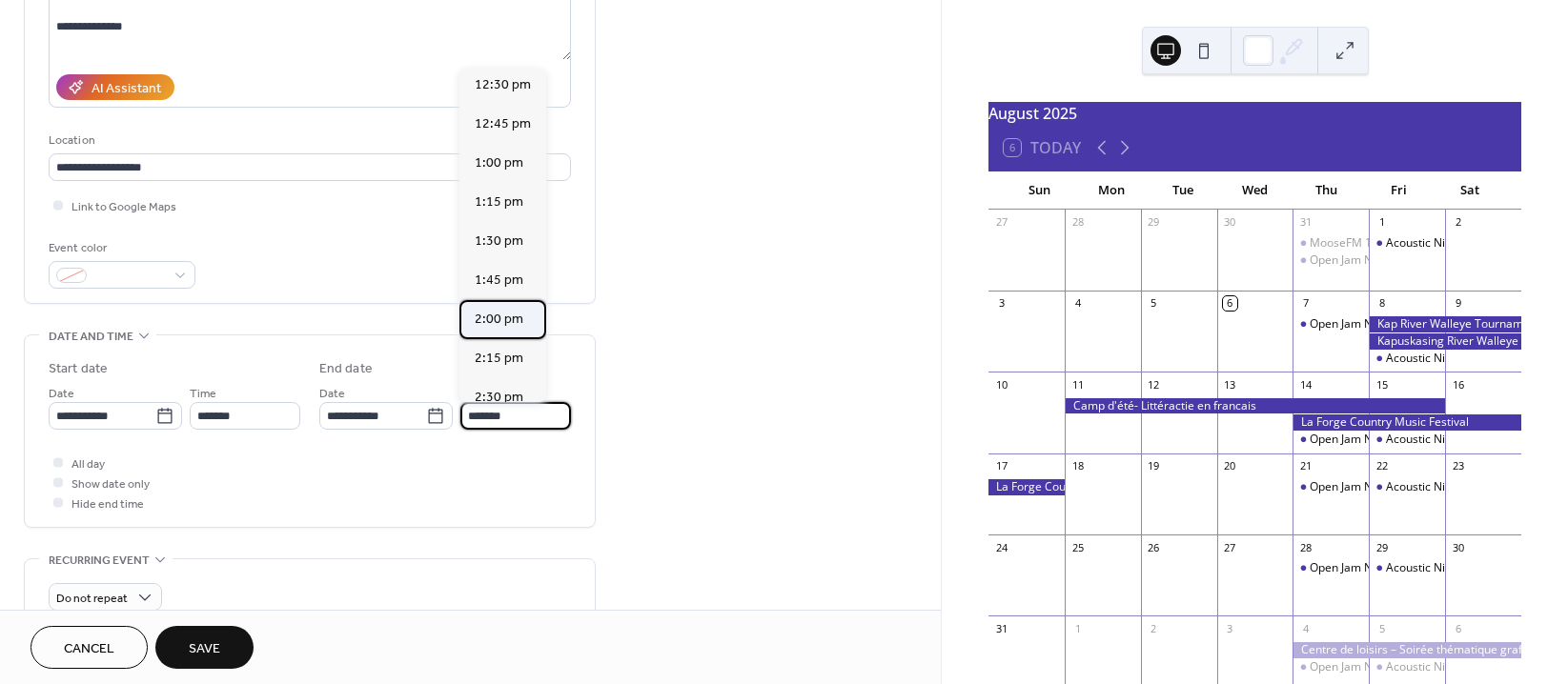 click on "[TIME]" at bounding box center (499, 319) 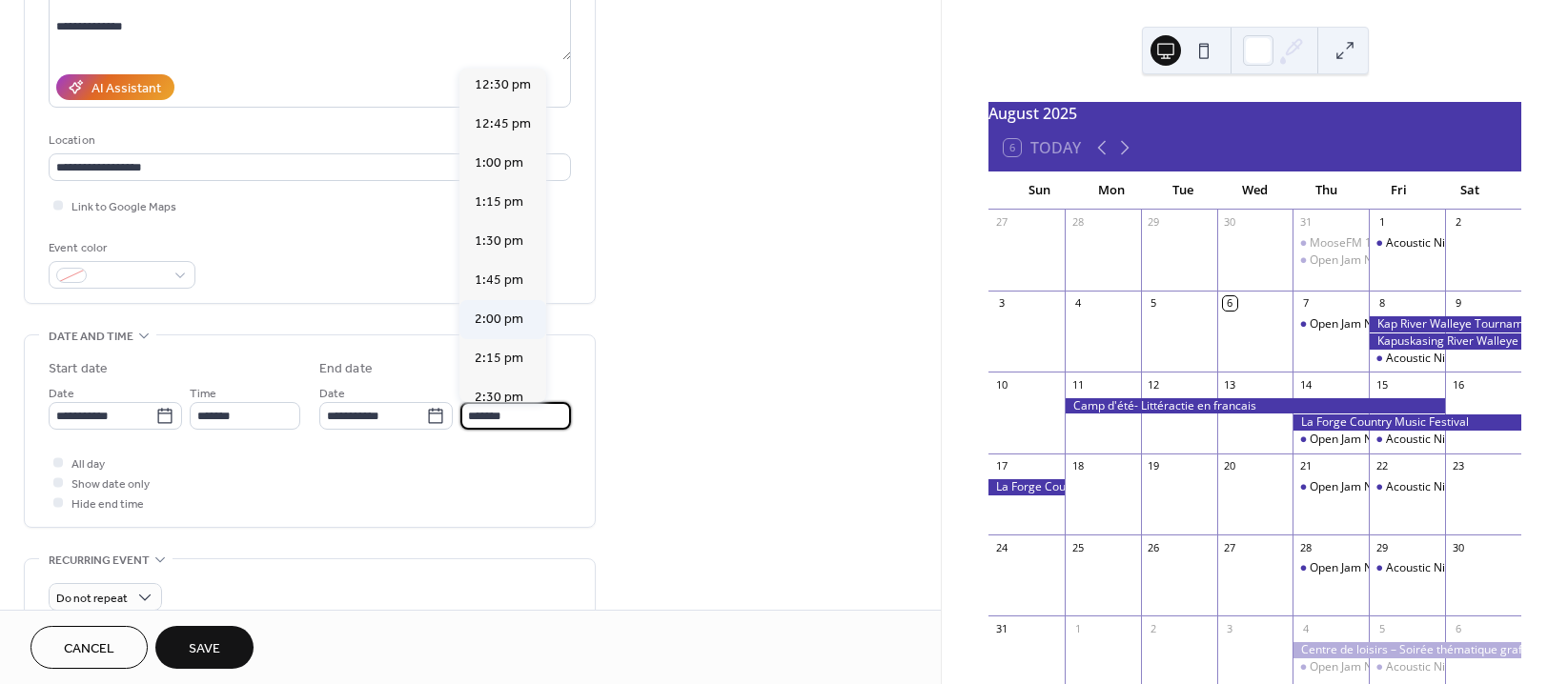 type on "*******" 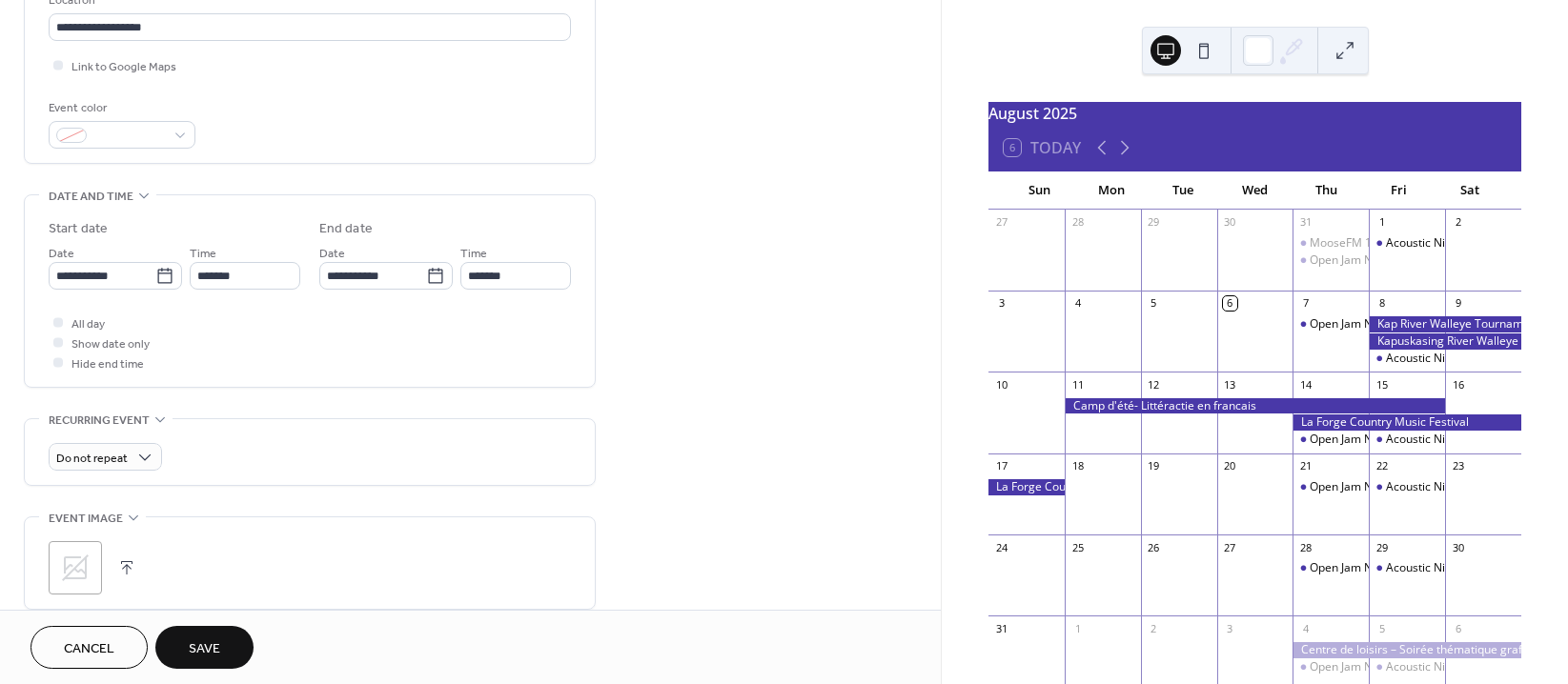 scroll, scrollTop: 476, scrollLeft: 0, axis: vertical 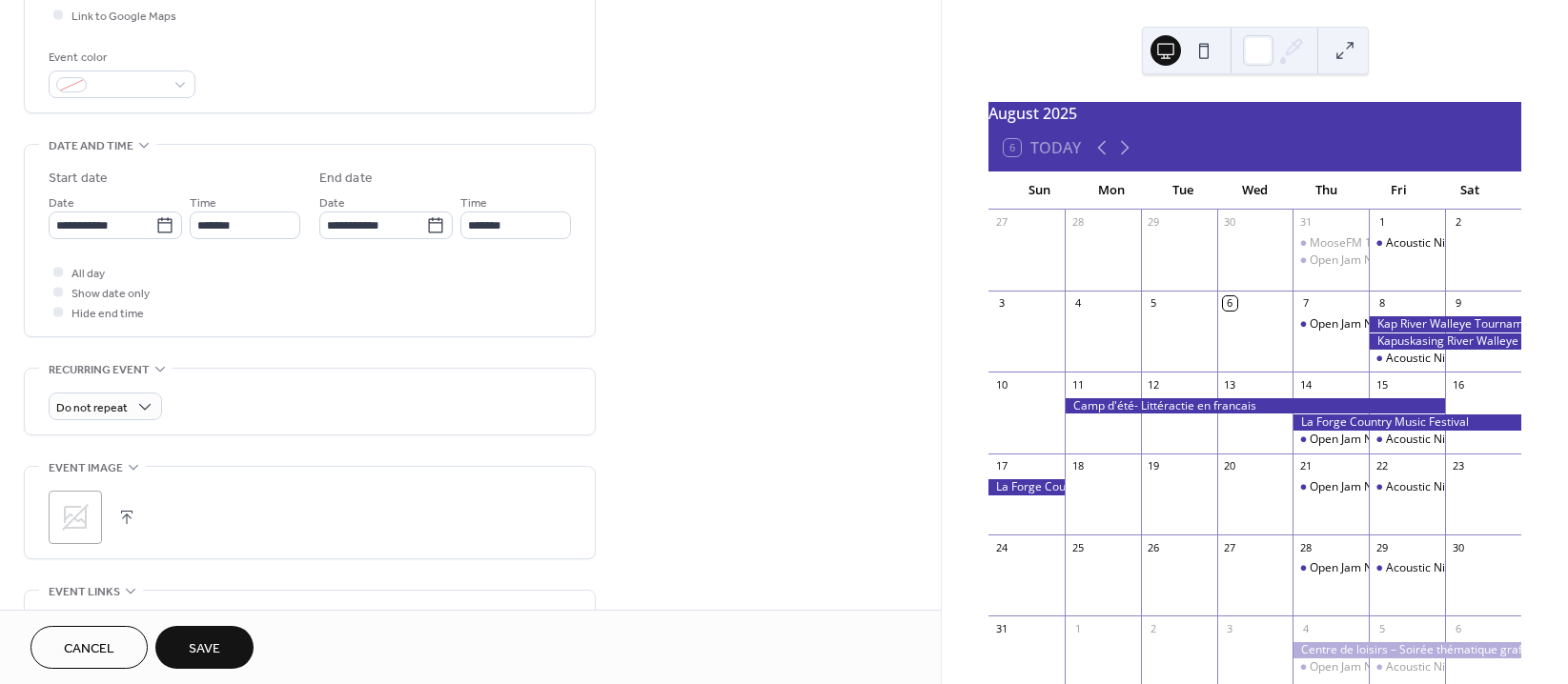 click on ";" at bounding box center [75, 517] 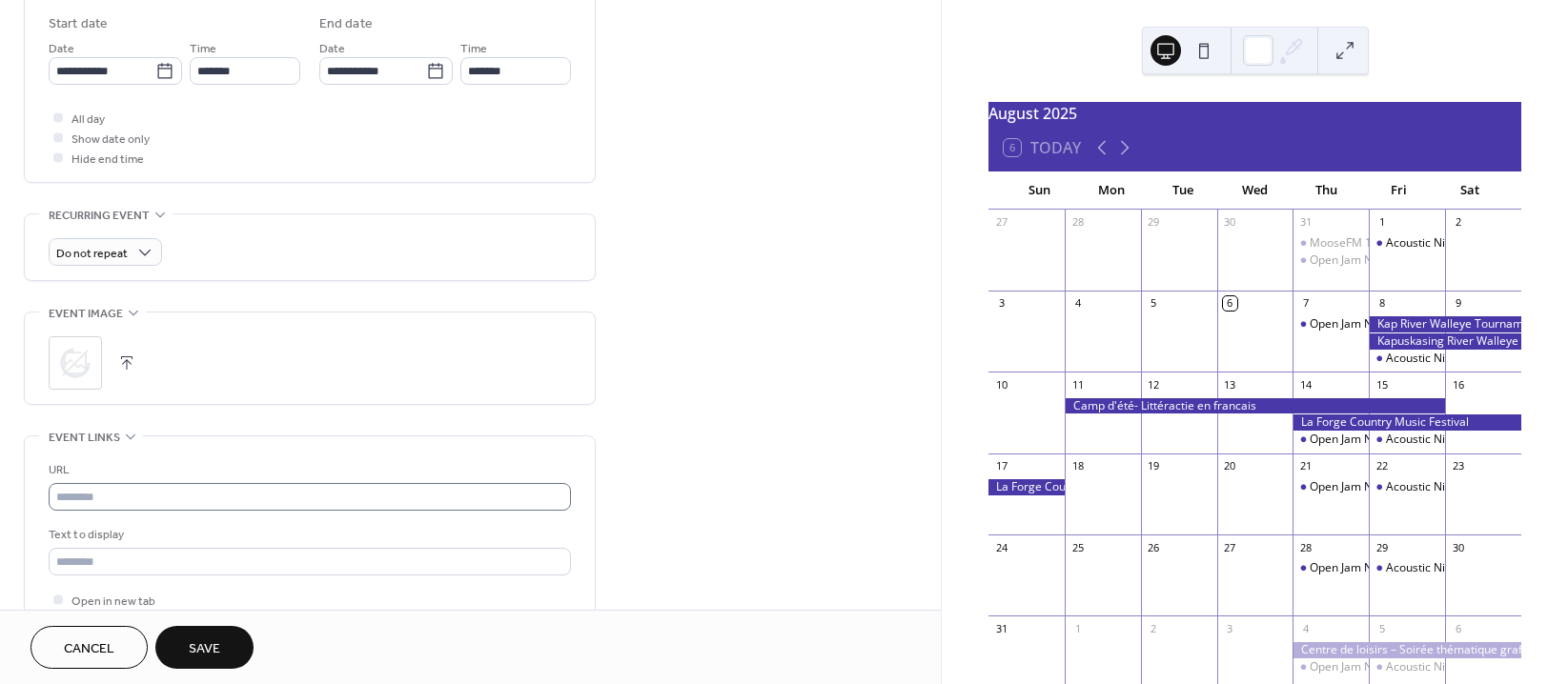 scroll, scrollTop: 667, scrollLeft: 0, axis: vertical 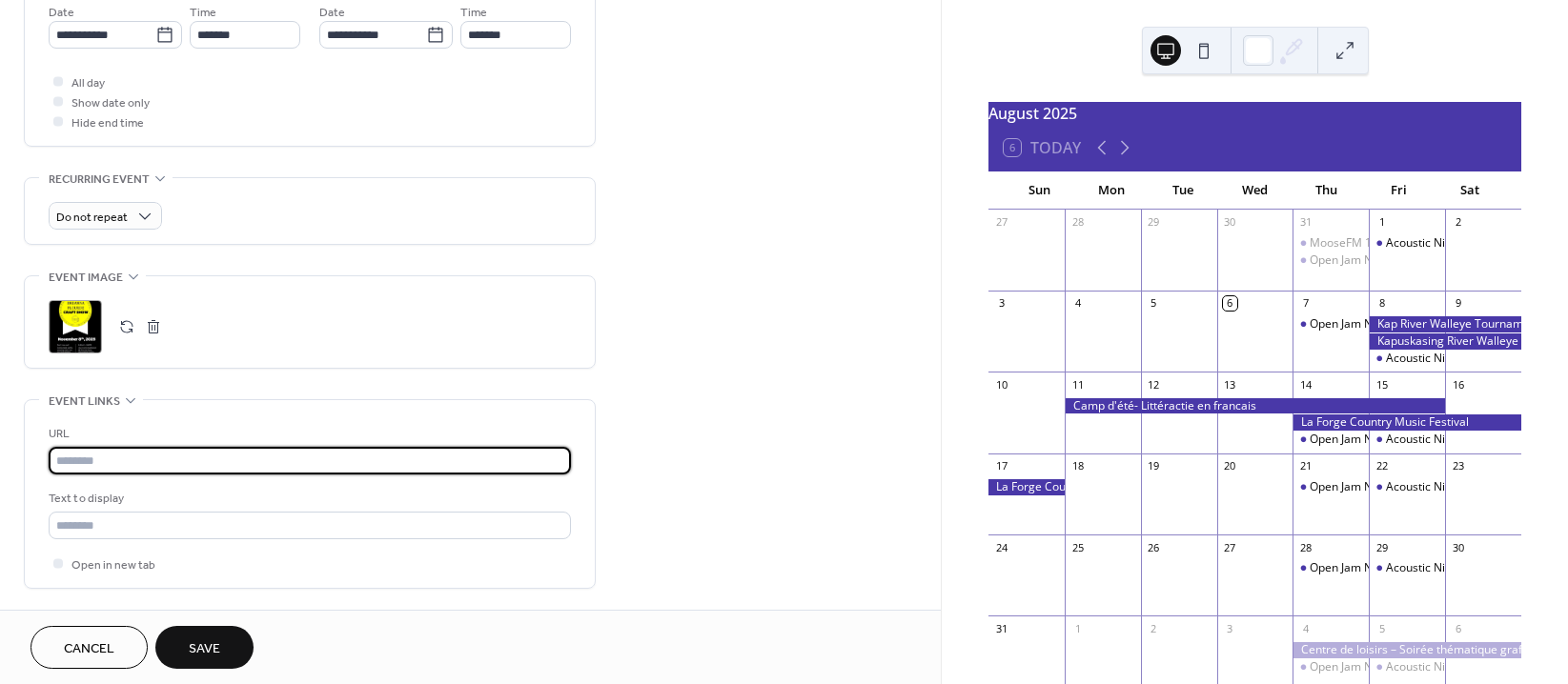 click at bounding box center (310, 460) 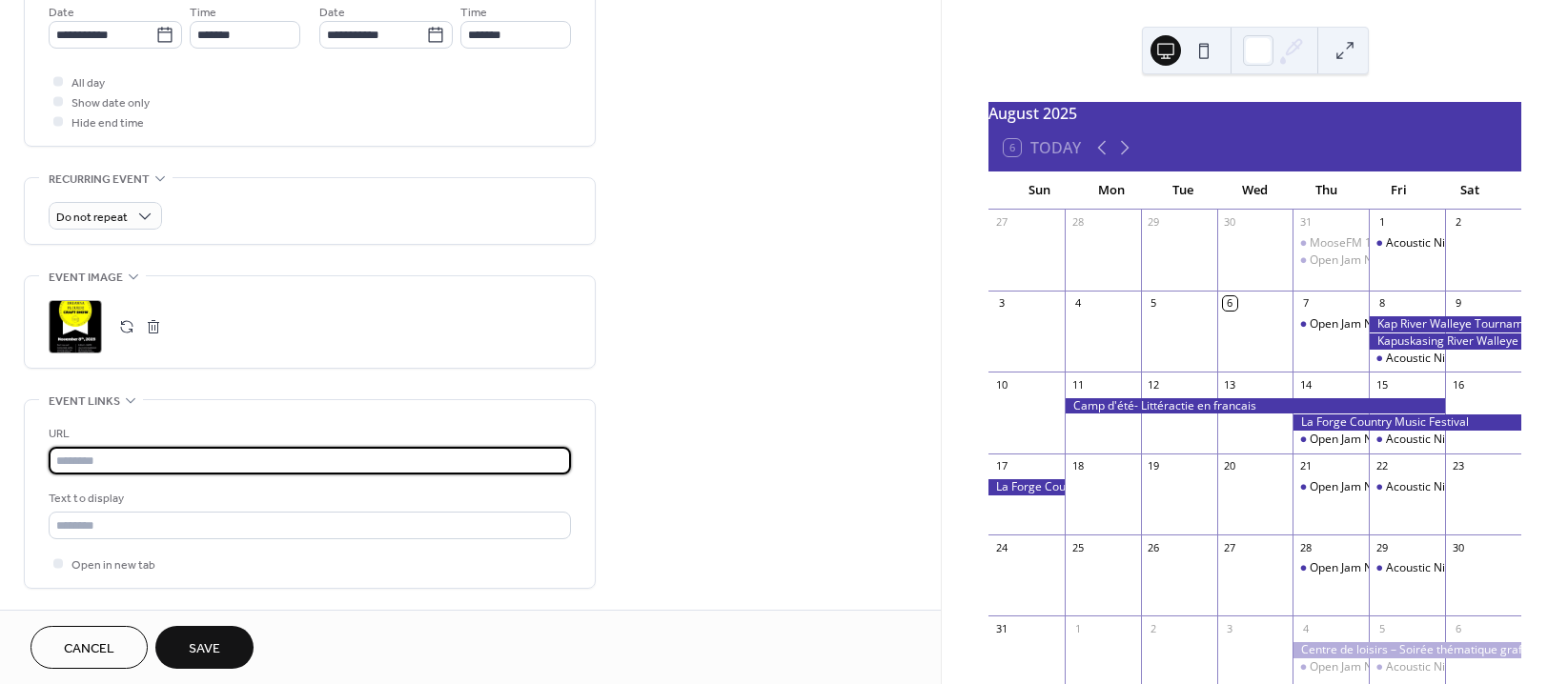paste on "**********" 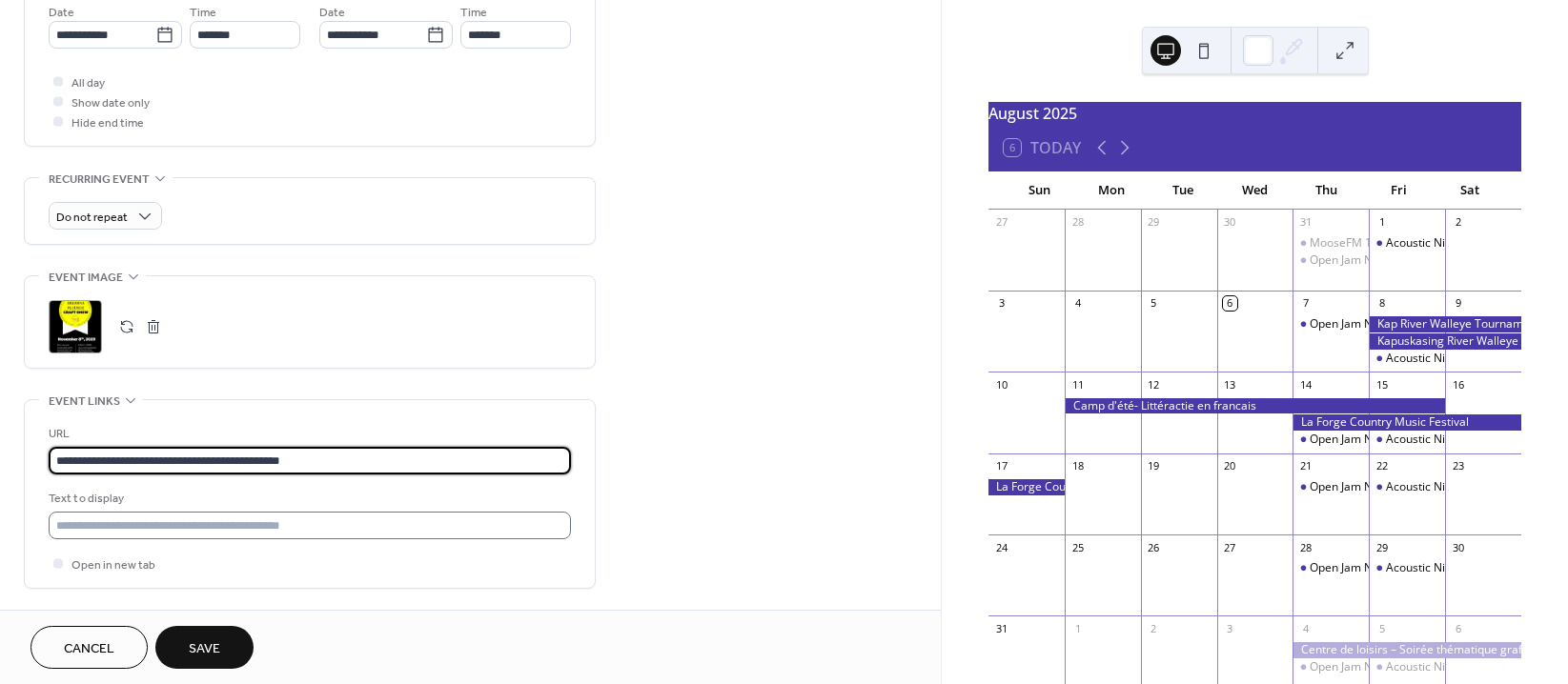 type on "**********" 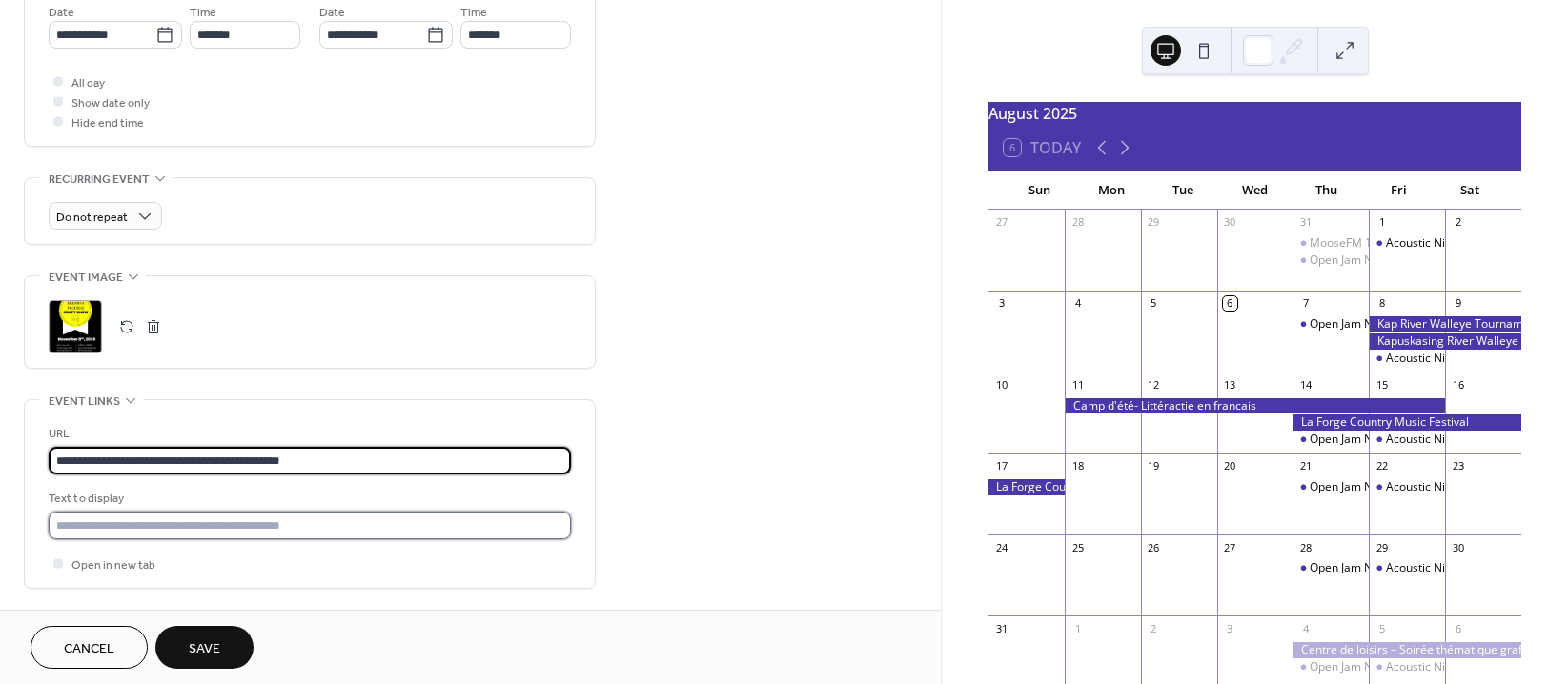 click at bounding box center (310, 525) 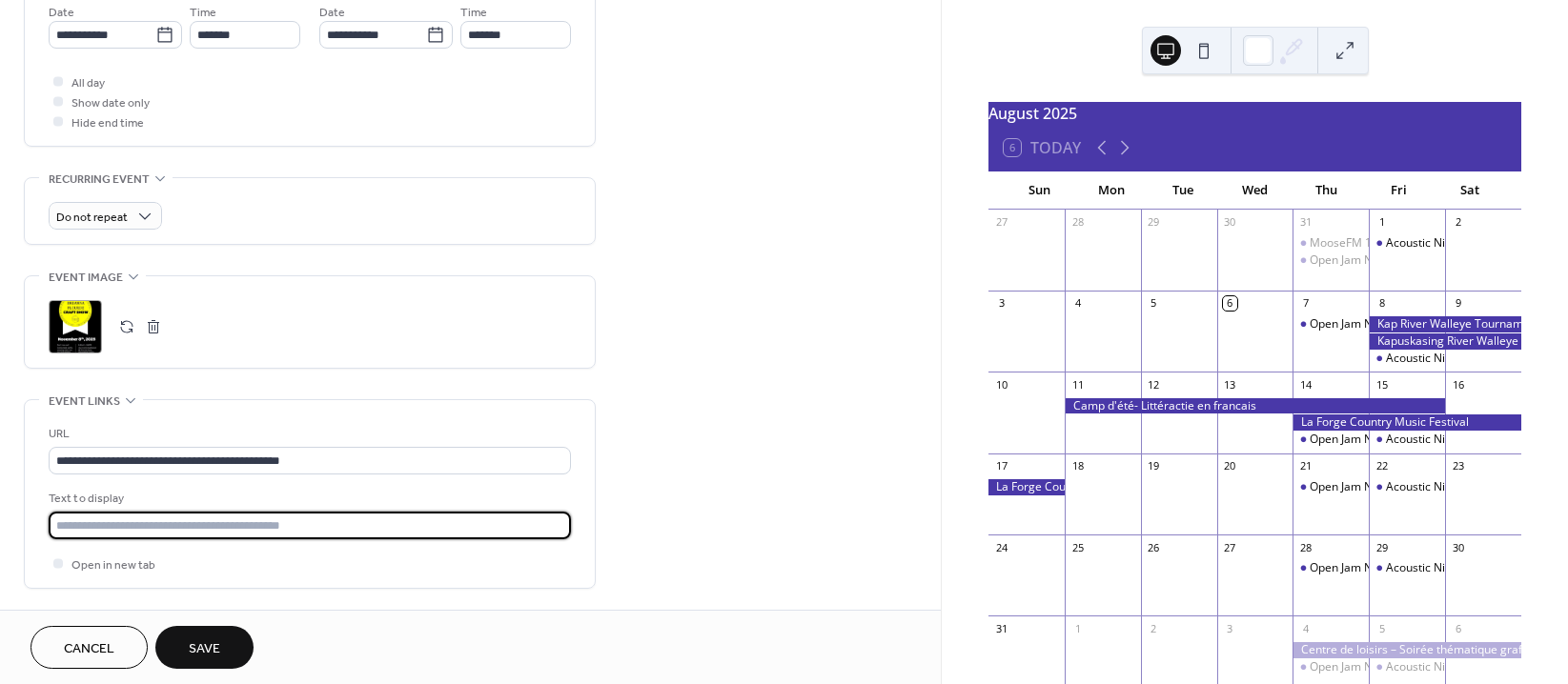 type on "**********" 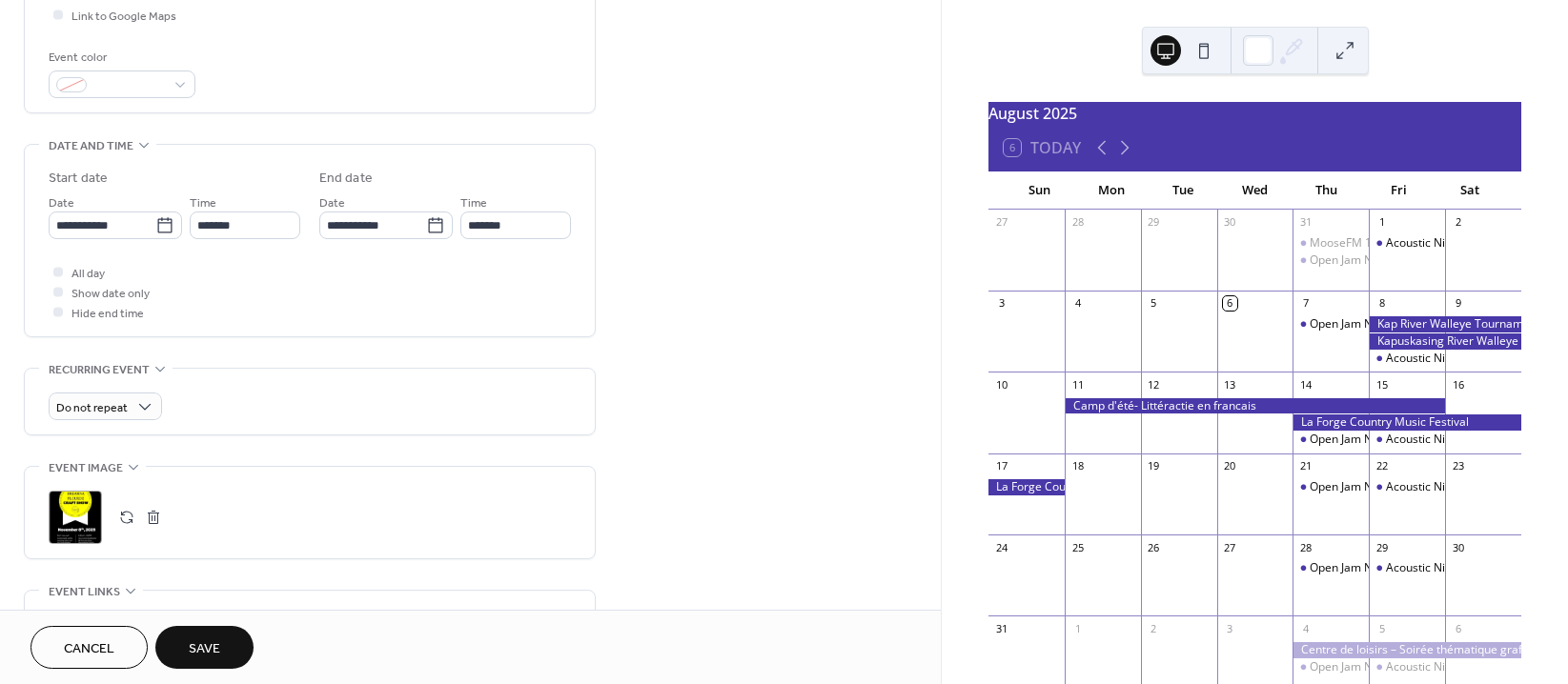 click on "Do not repeat" at bounding box center (310, 406) 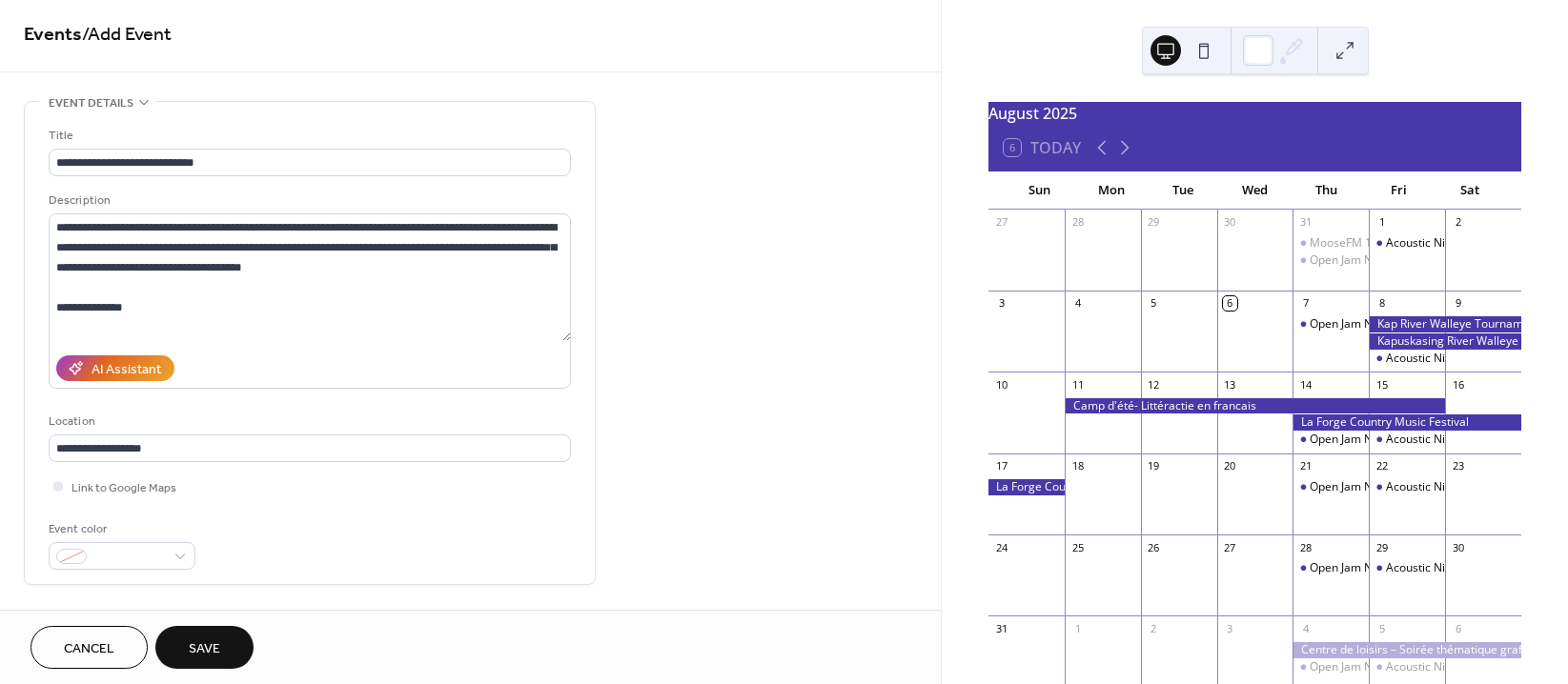 scroll, scrollTop: 0, scrollLeft: 0, axis: both 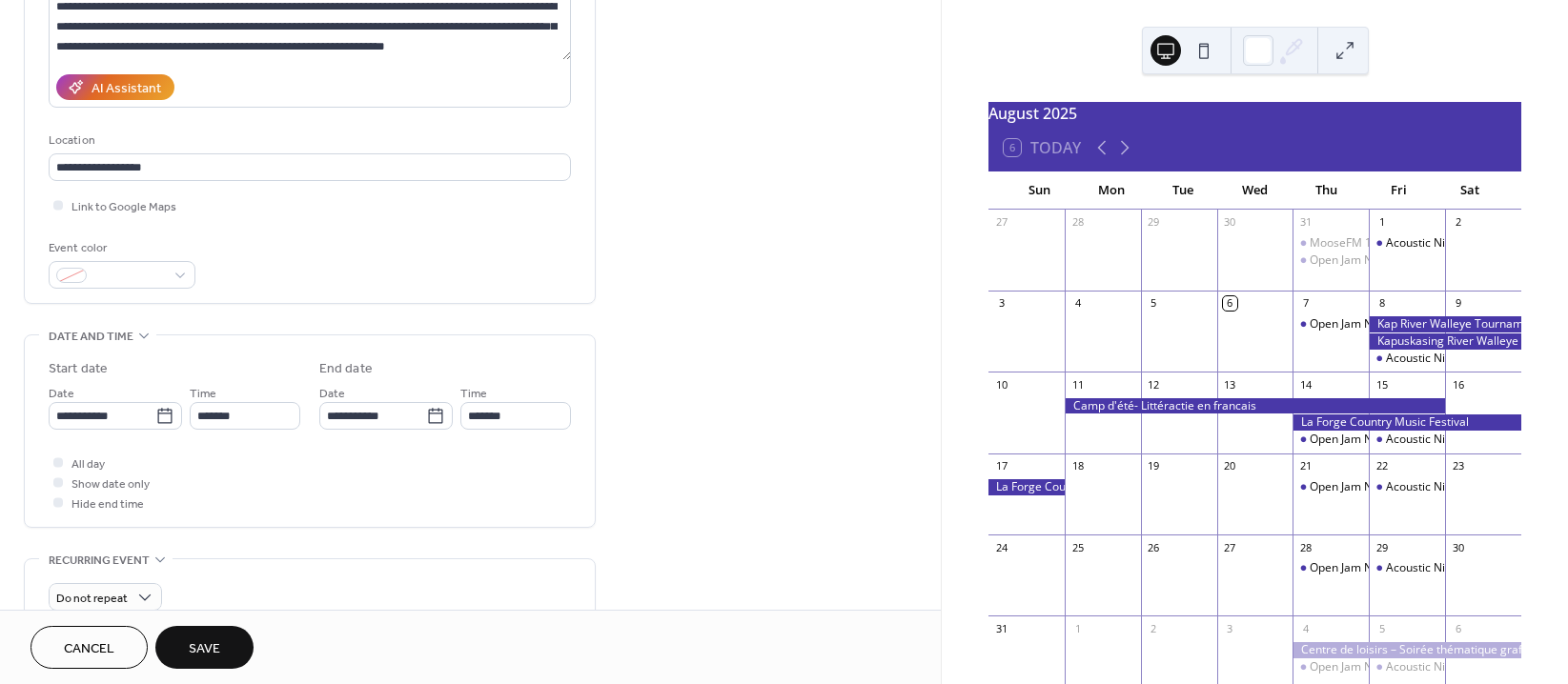 click on "Save" at bounding box center (204, 647) 